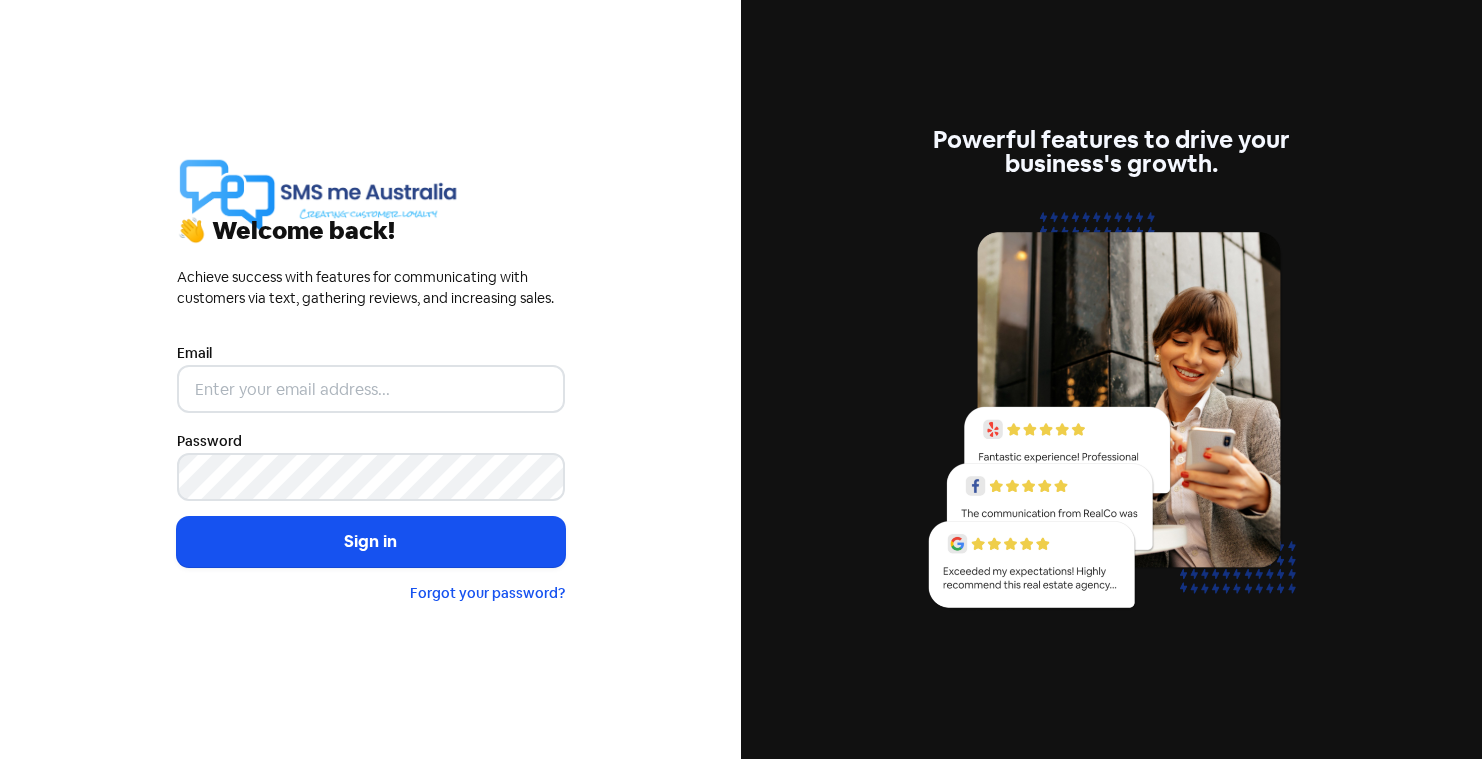 scroll, scrollTop: 0, scrollLeft: 0, axis: both 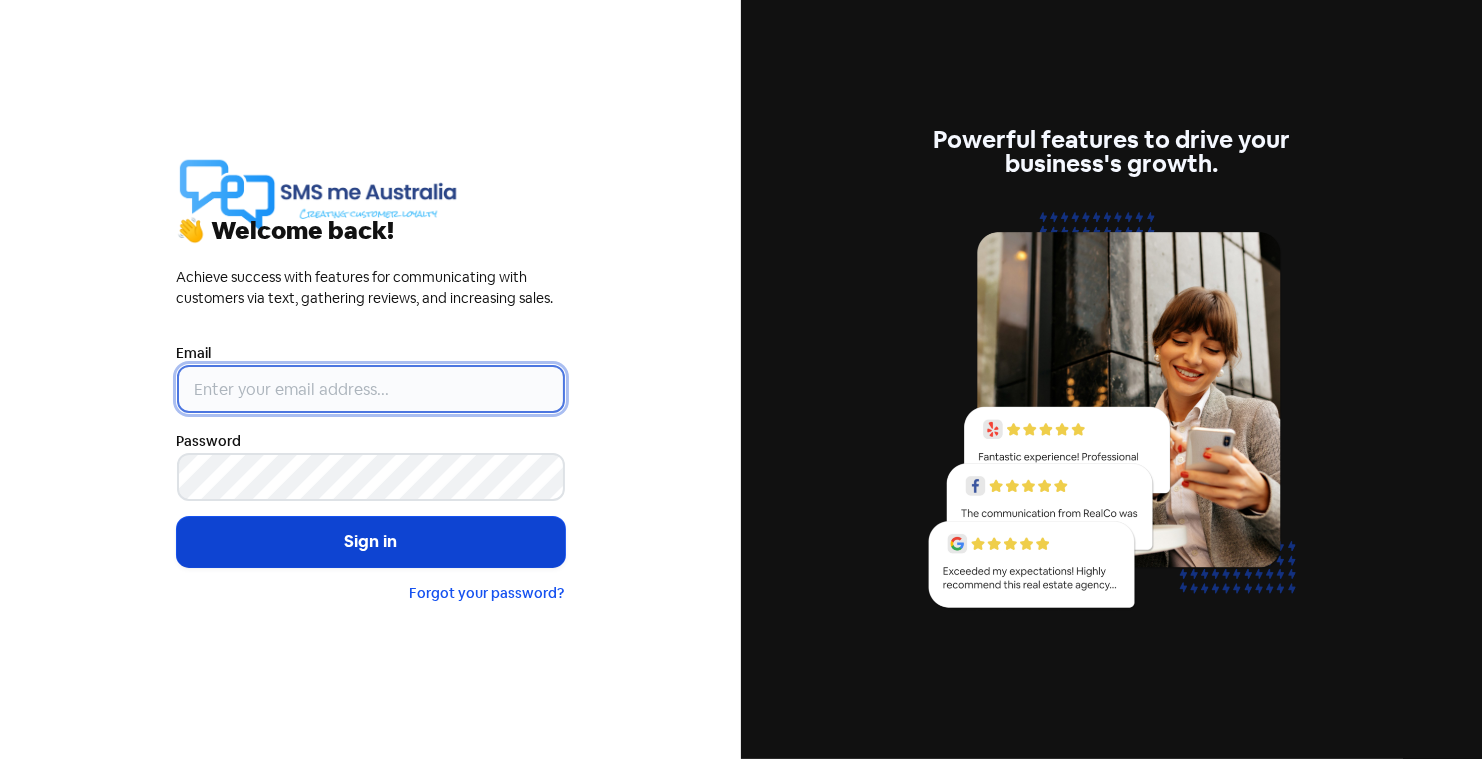 type on "[USERNAME]@example.com" 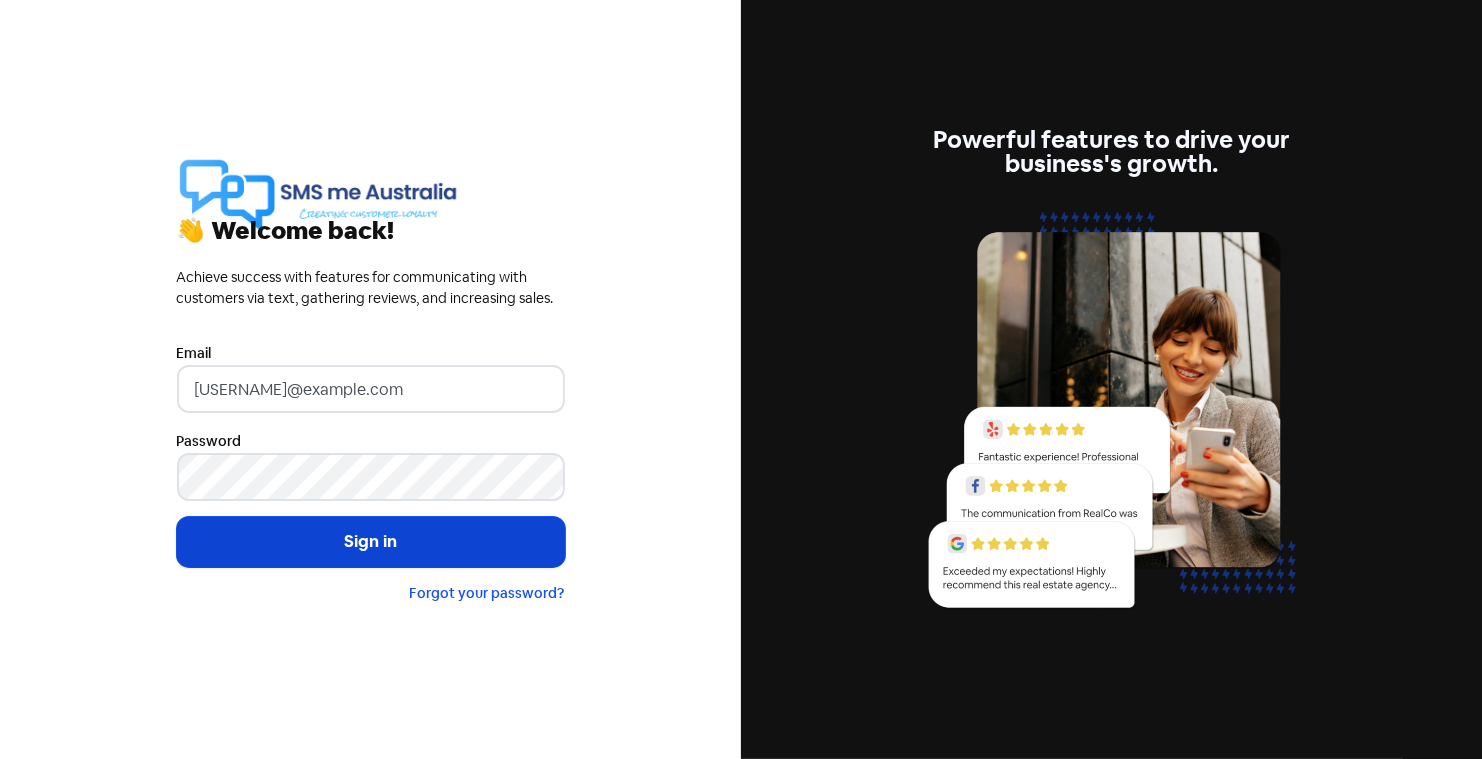 click on "Sign in" at bounding box center (371, 542) 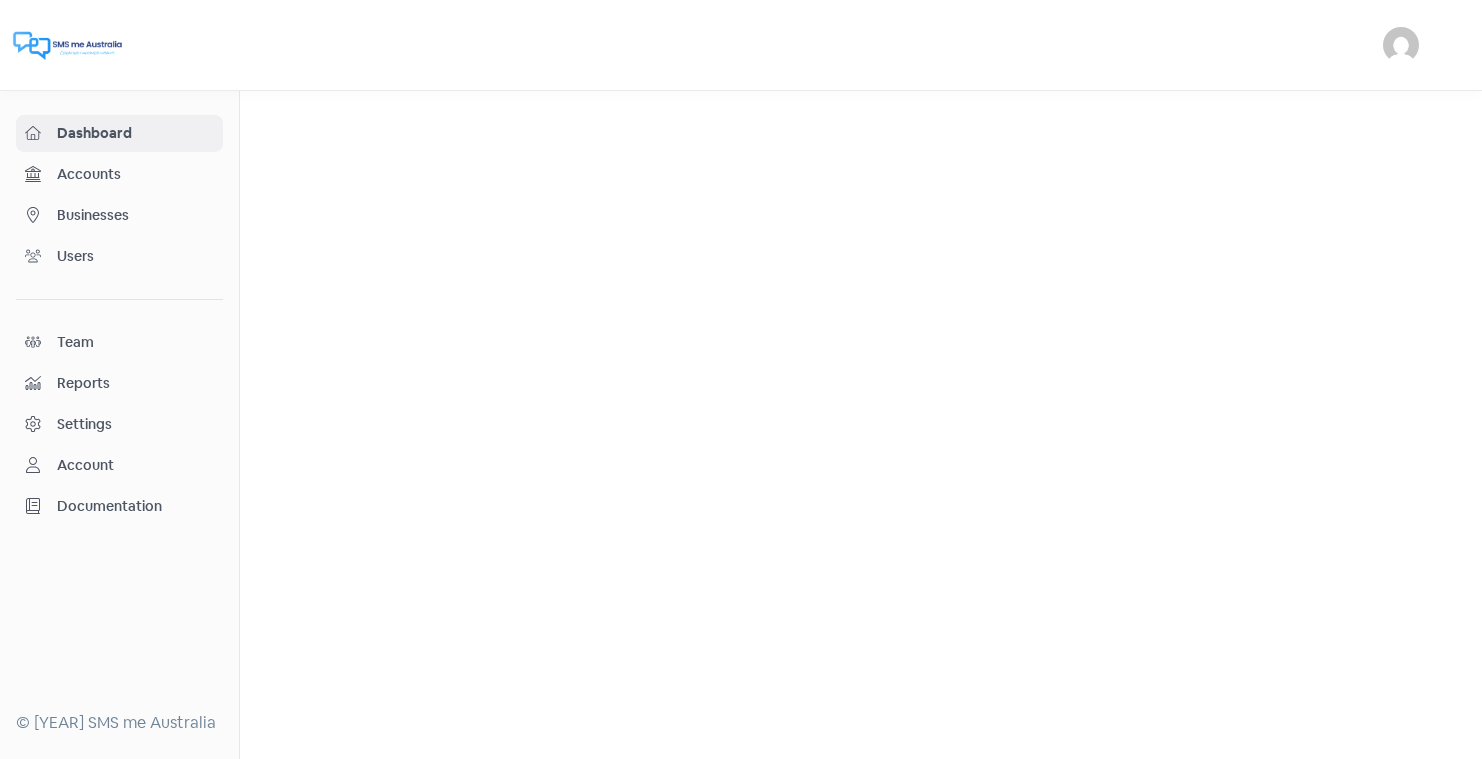 scroll, scrollTop: 0, scrollLeft: 0, axis: both 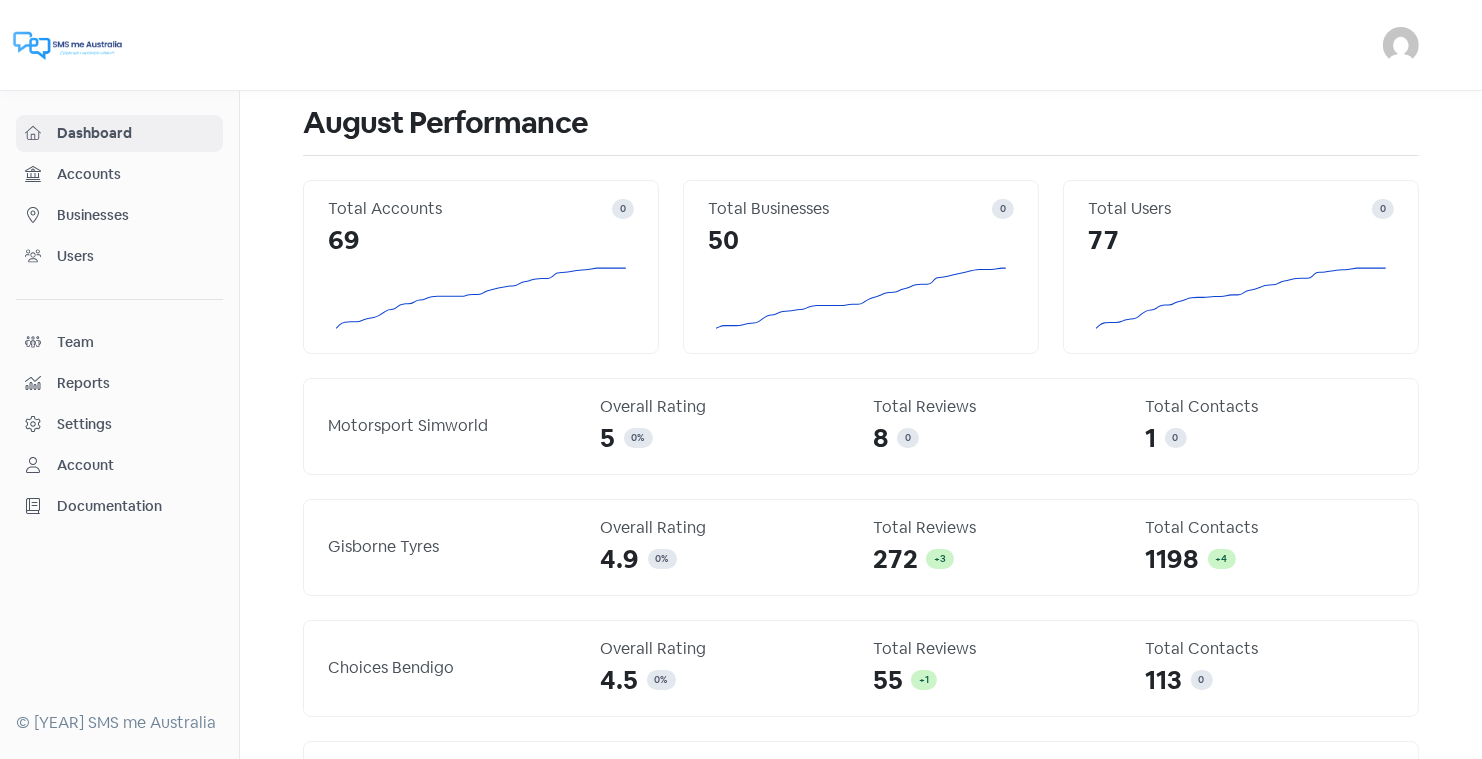 click on "Businesses" at bounding box center (135, 215) 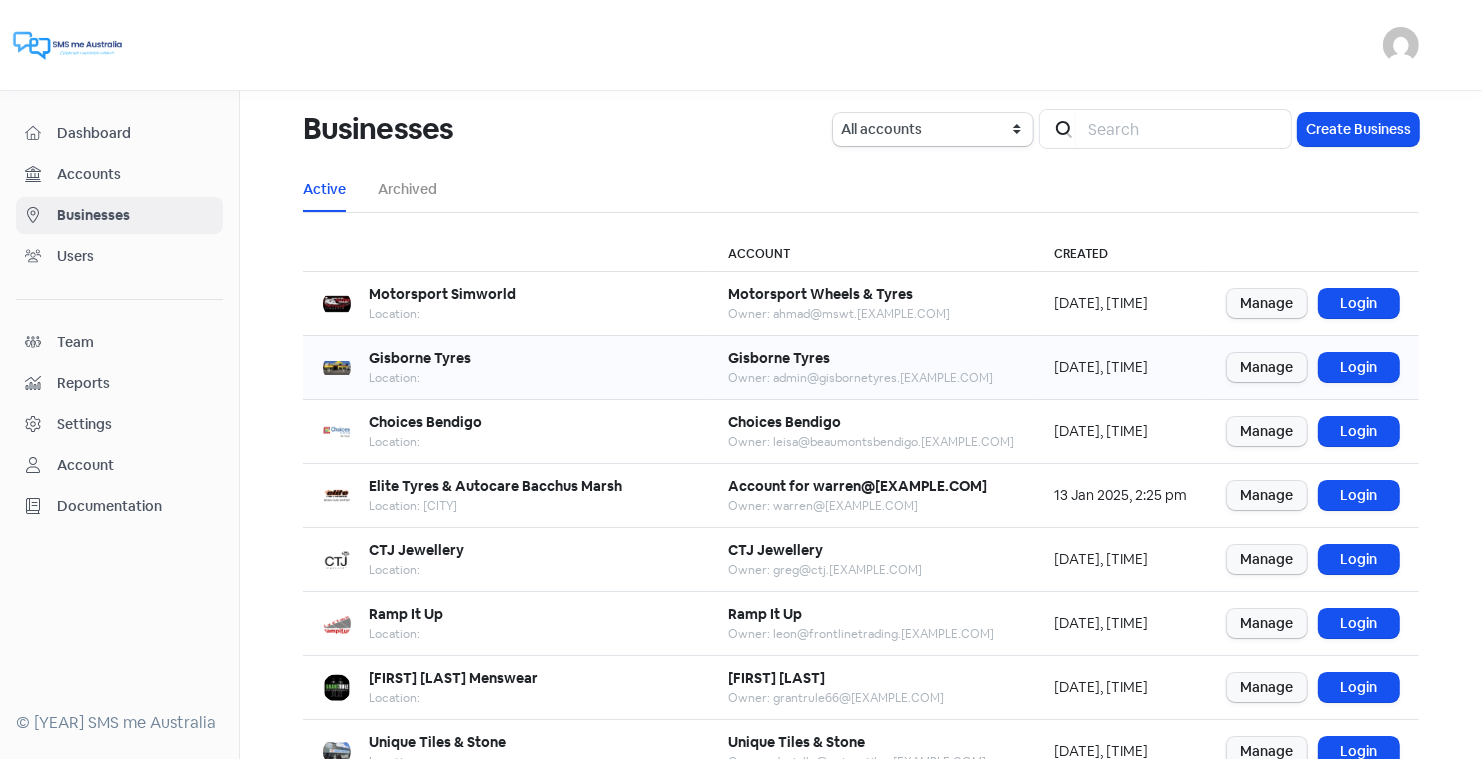 scroll, scrollTop: 243, scrollLeft: 0, axis: vertical 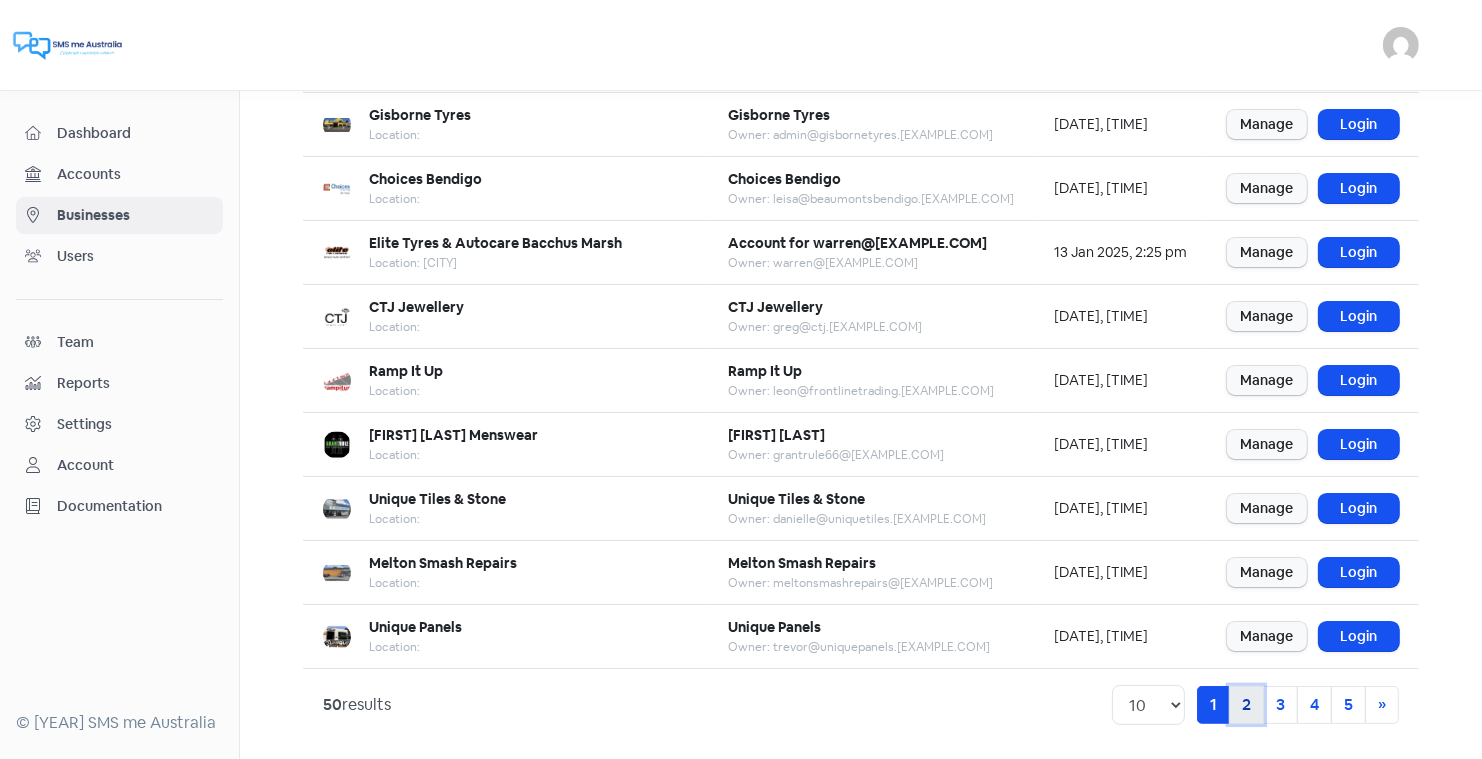 click on "2" at bounding box center [1246, 705] 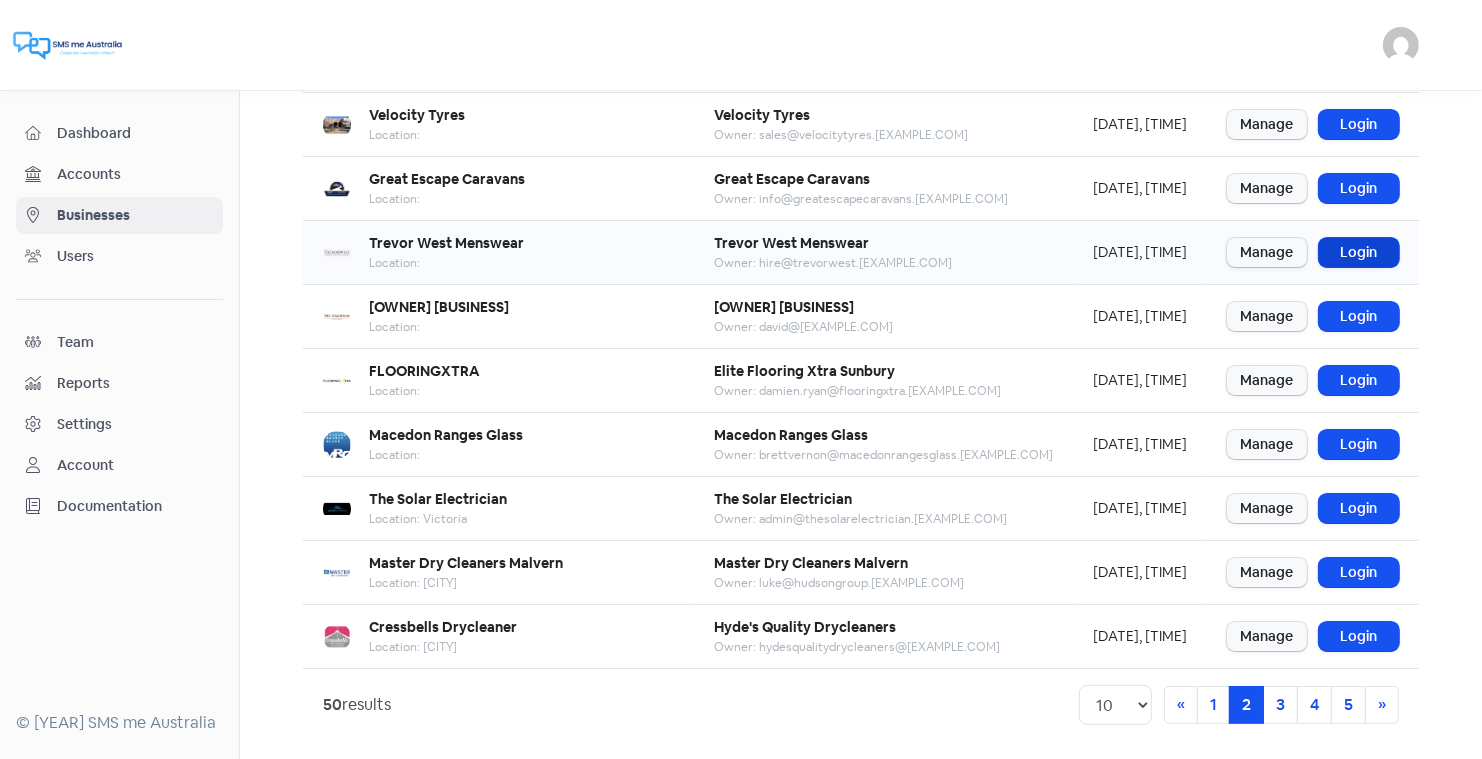 click on "Login" at bounding box center [1359, 252] 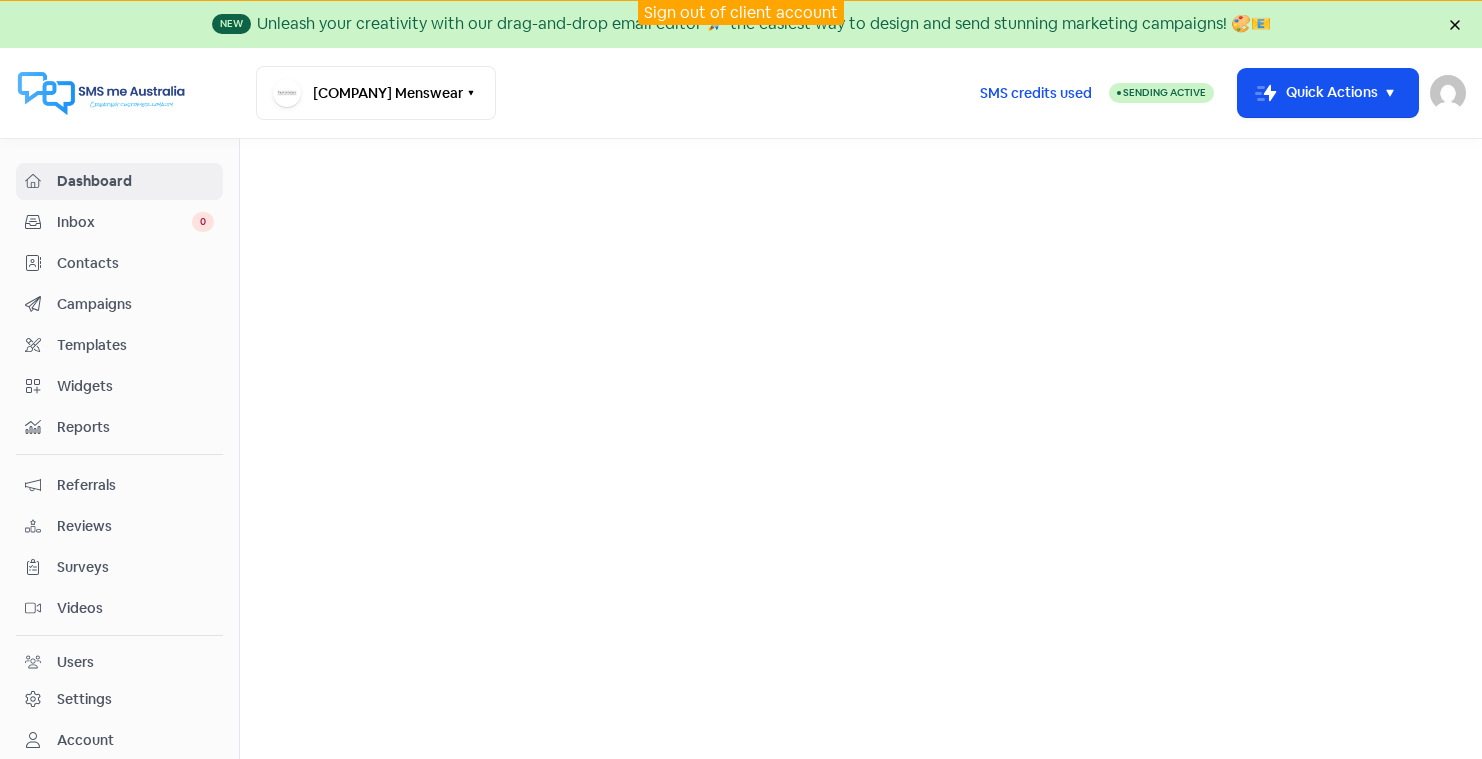 scroll, scrollTop: 0, scrollLeft: 0, axis: both 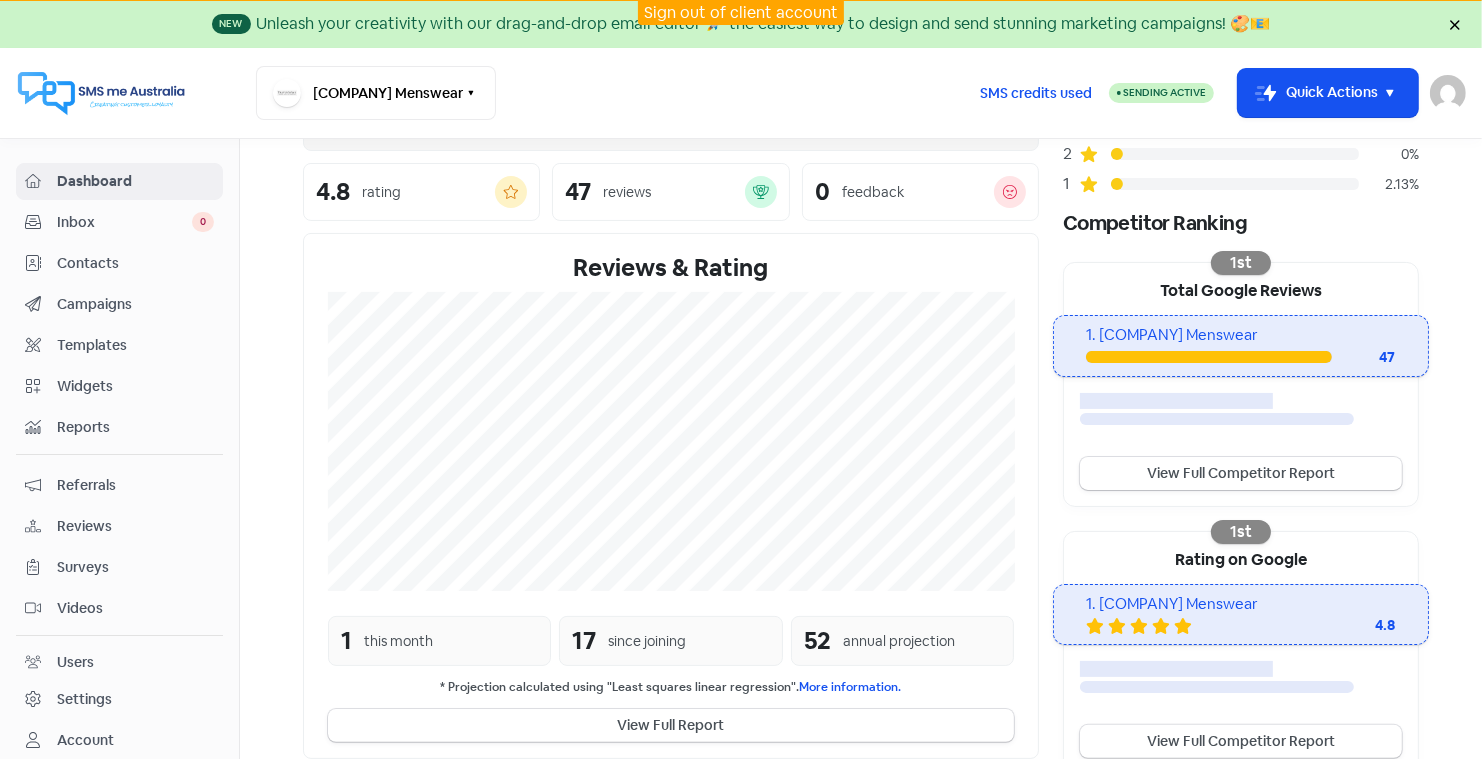 click on "Contacts" at bounding box center [135, 263] 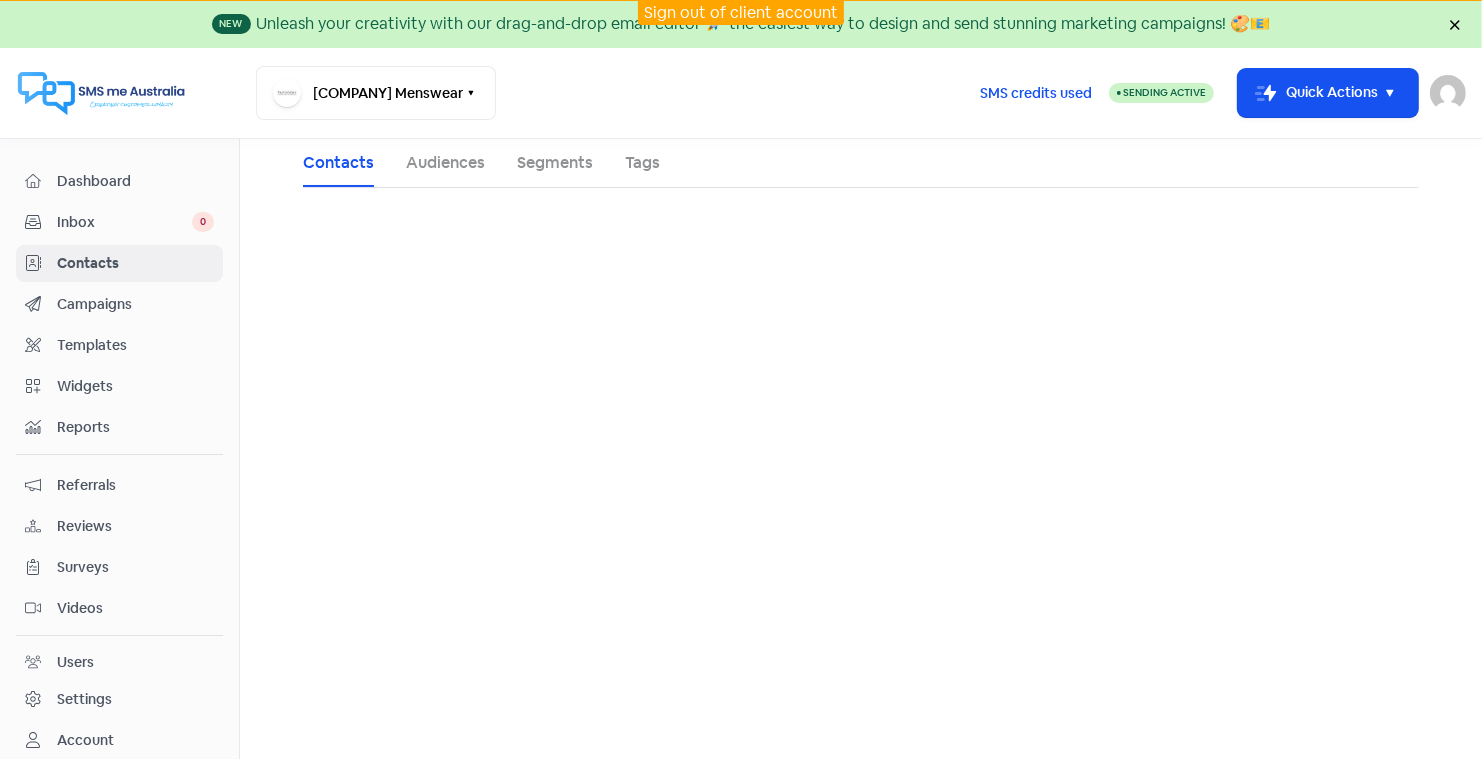 scroll, scrollTop: 0, scrollLeft: 0, axis: both 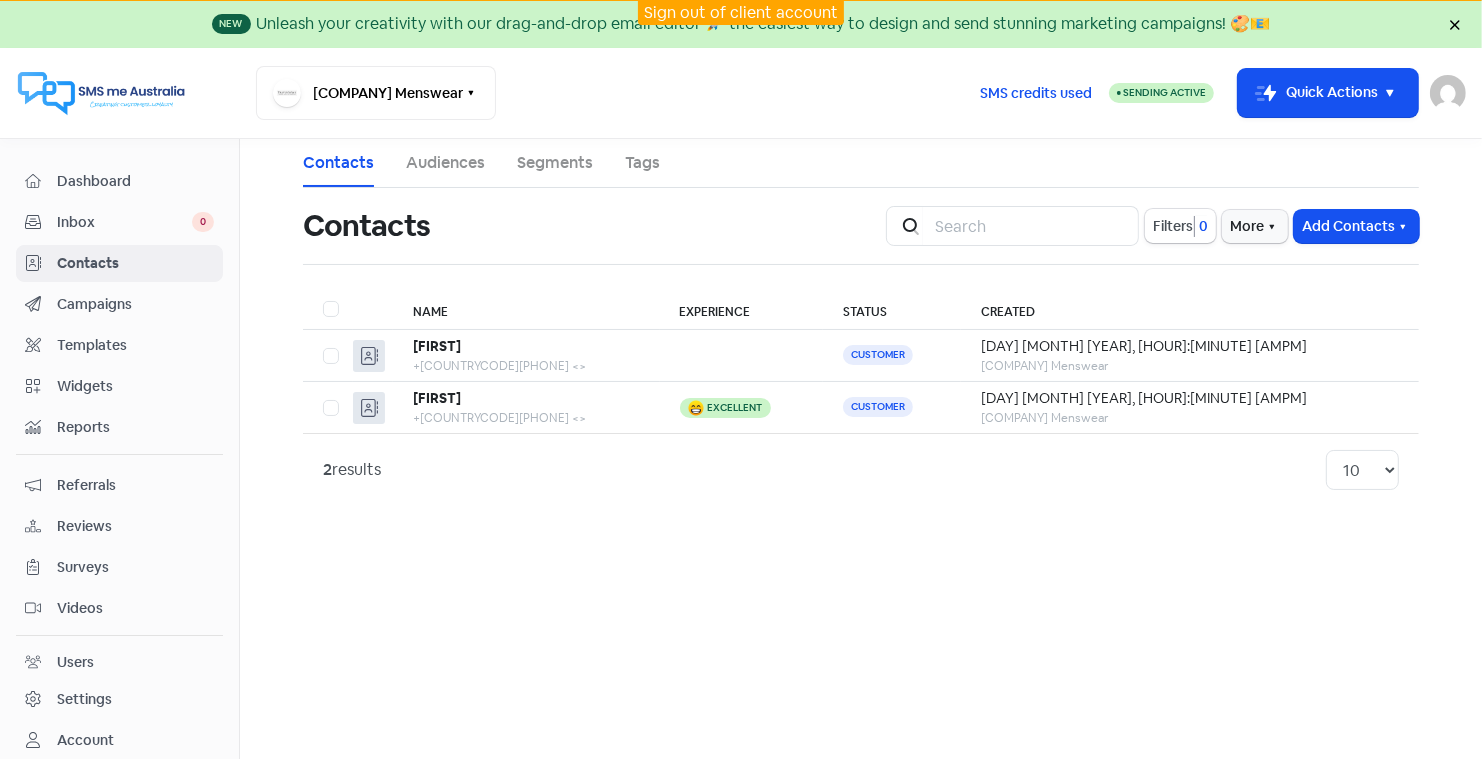 click on "Sign out of client account" at bounding box center [741, 12] 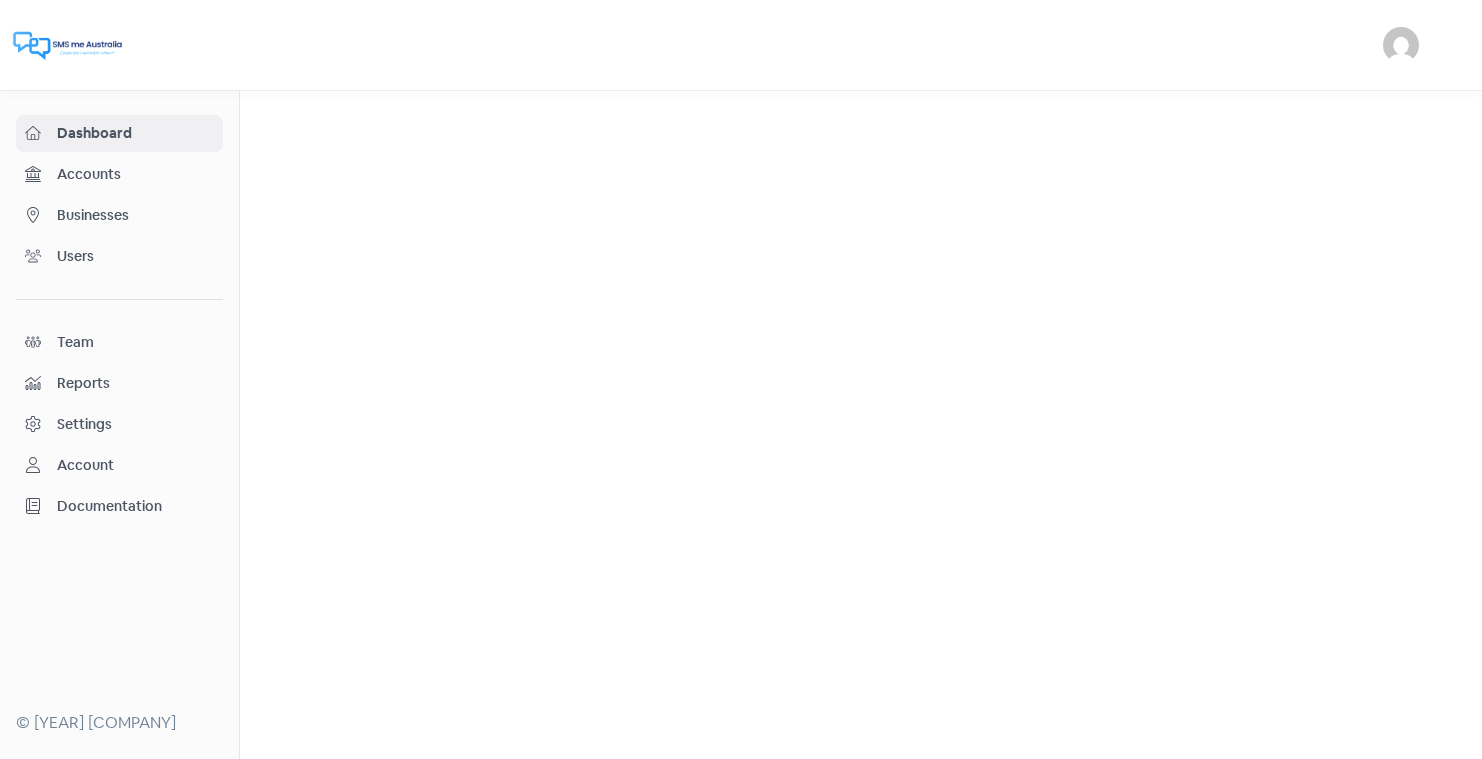 scroll, scrollTop: 0, scrollLeft: 0, axis: both 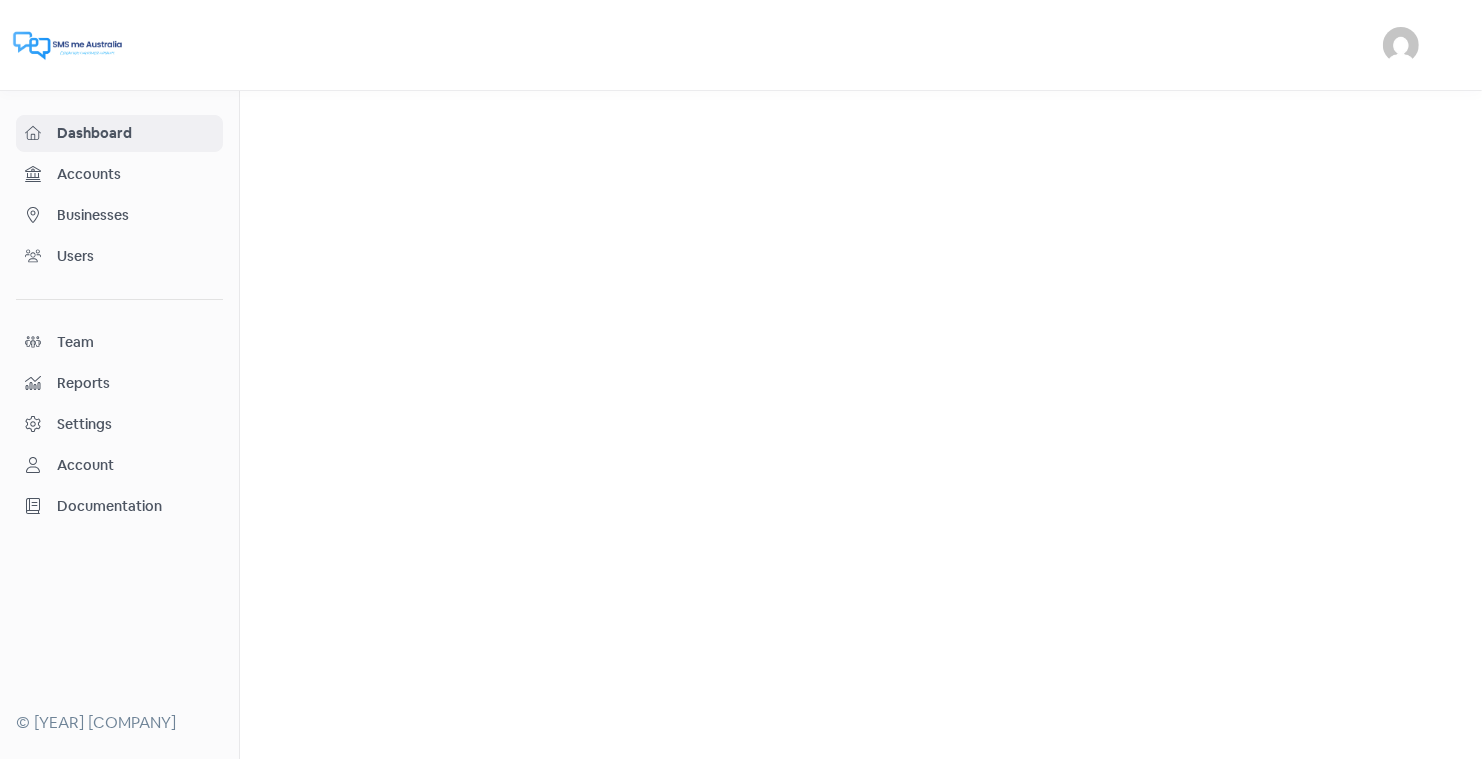 click on "Businesses" at bounding box center [135, 215] 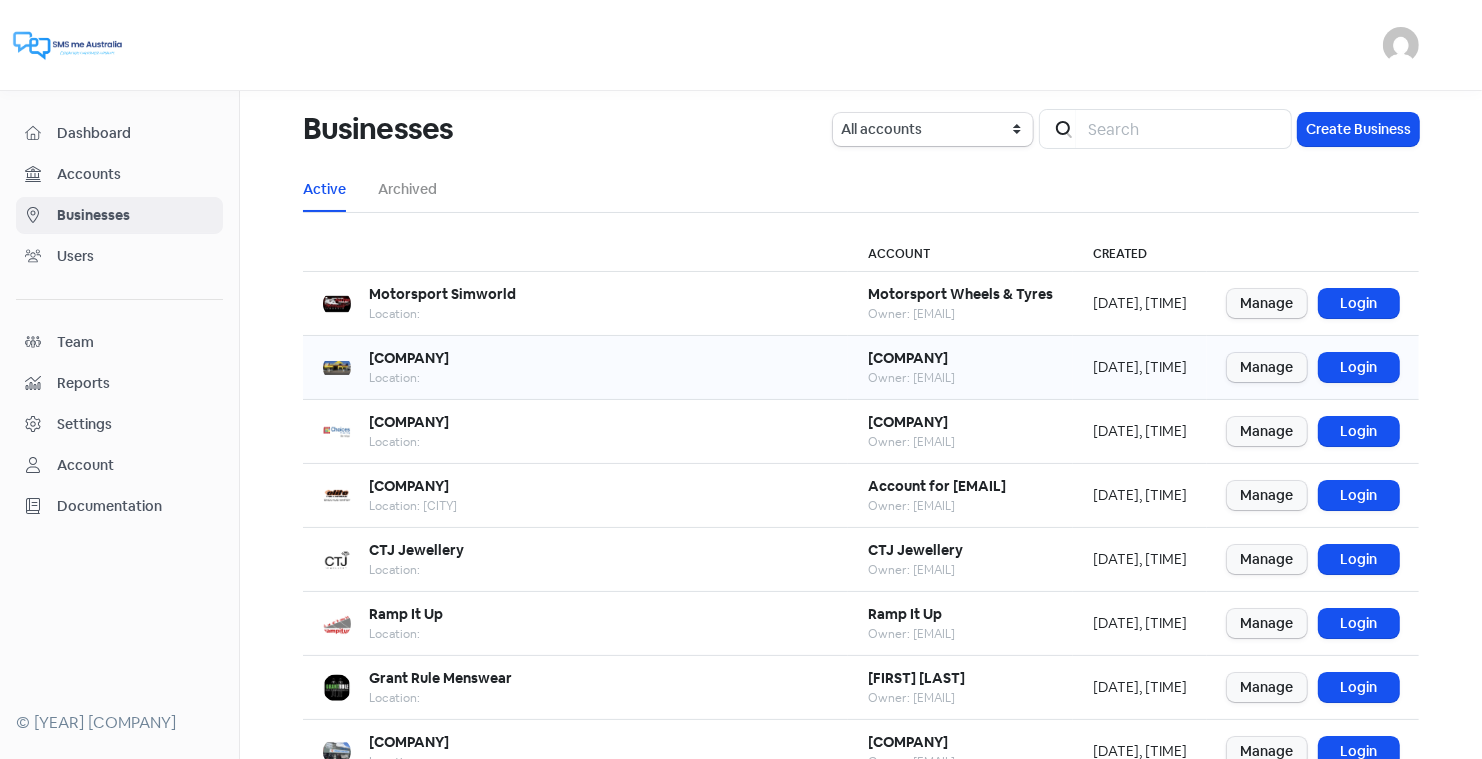 scroll, scrollTop: 243, scrollLeft: 0, axis: vertical 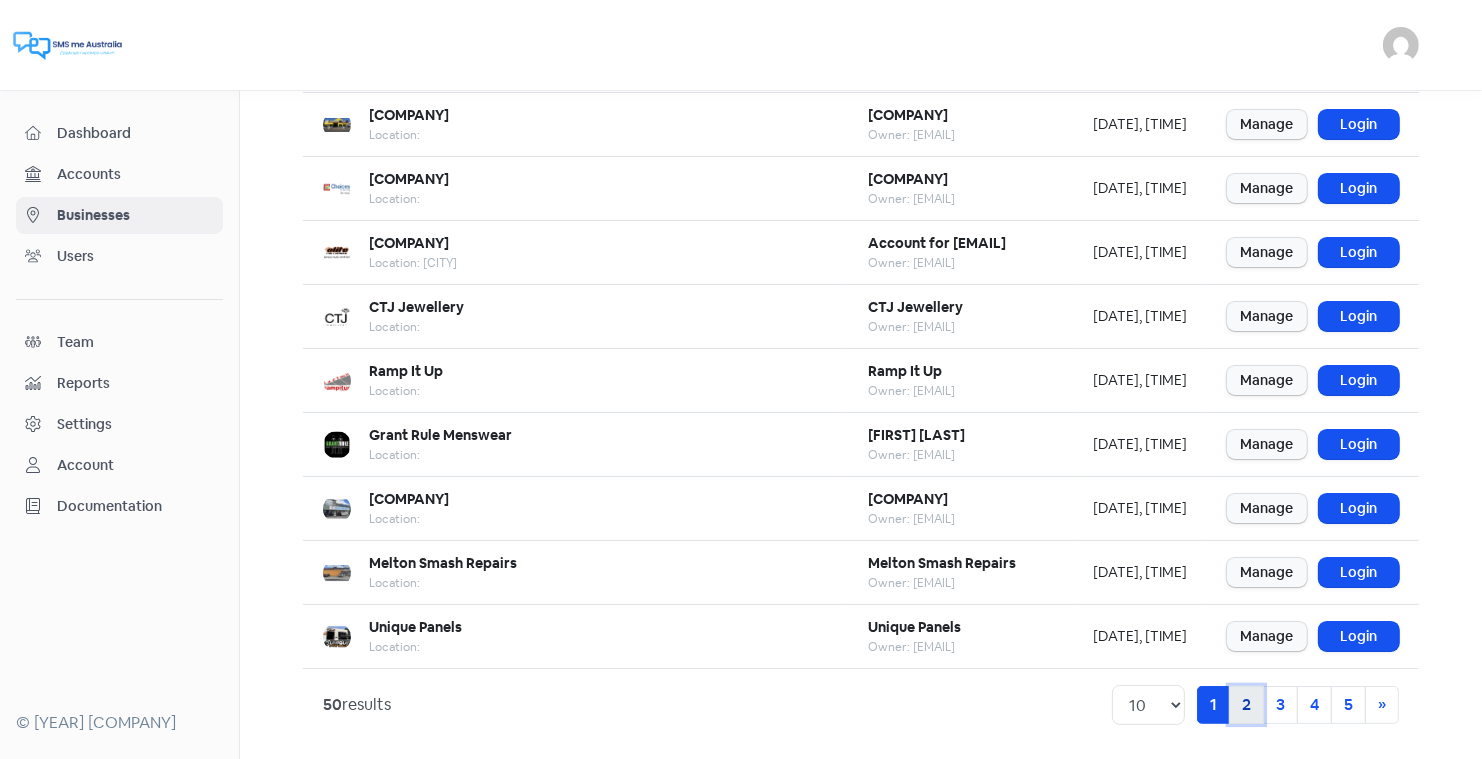 click on "2" at bounding box center (1246, 705) 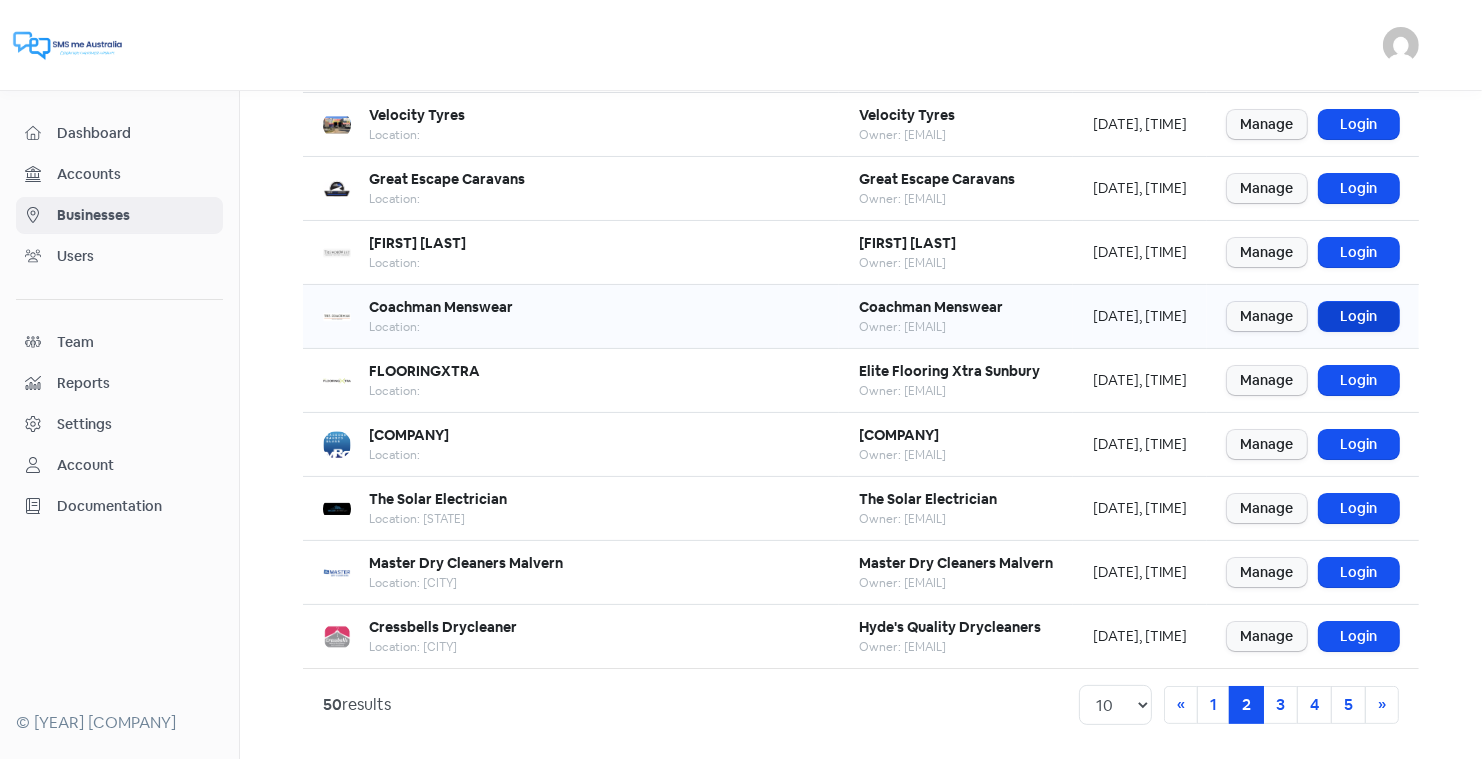 click on "Login" at bounding box center [1359, 316] 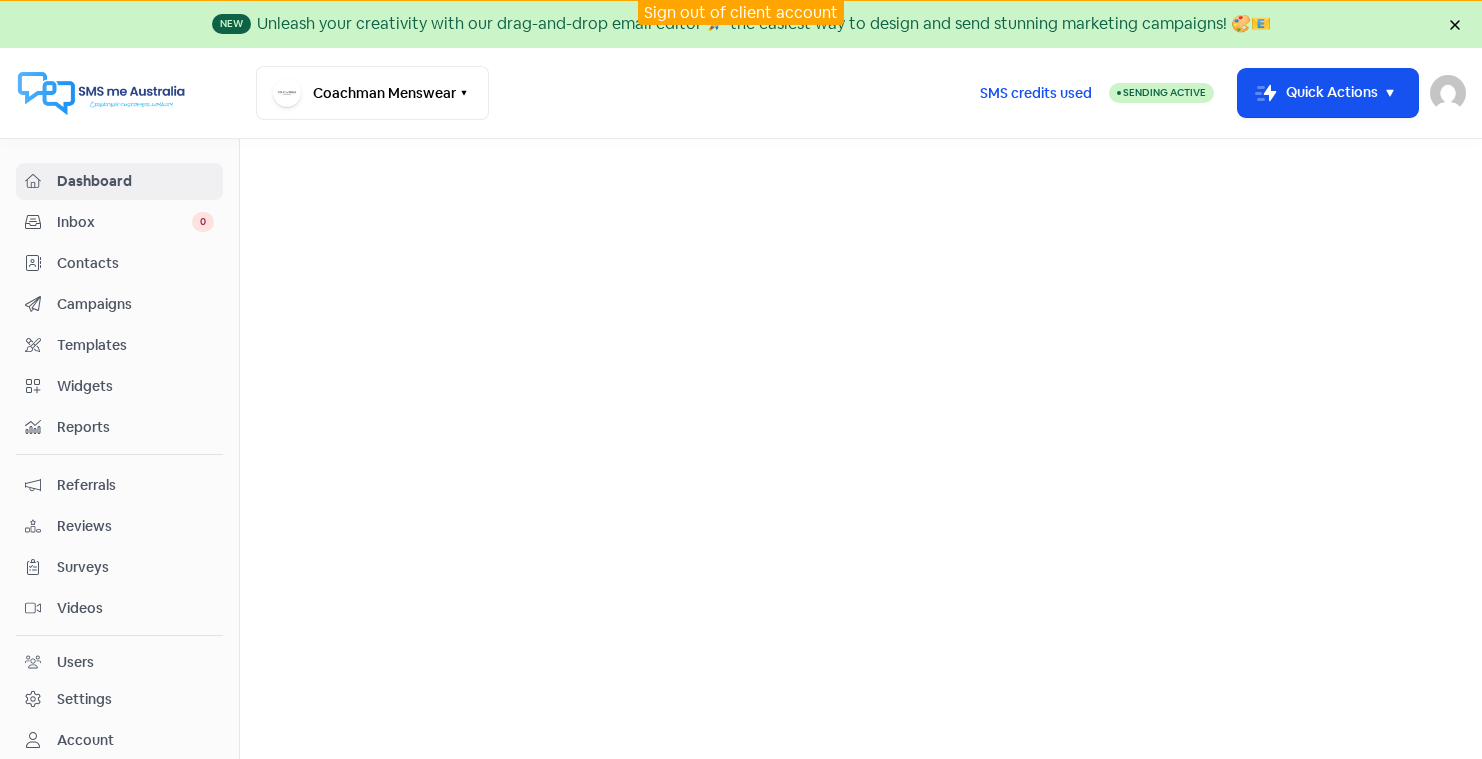 scroll, scrollTop: 0, scrollLeft: 0, axis: both 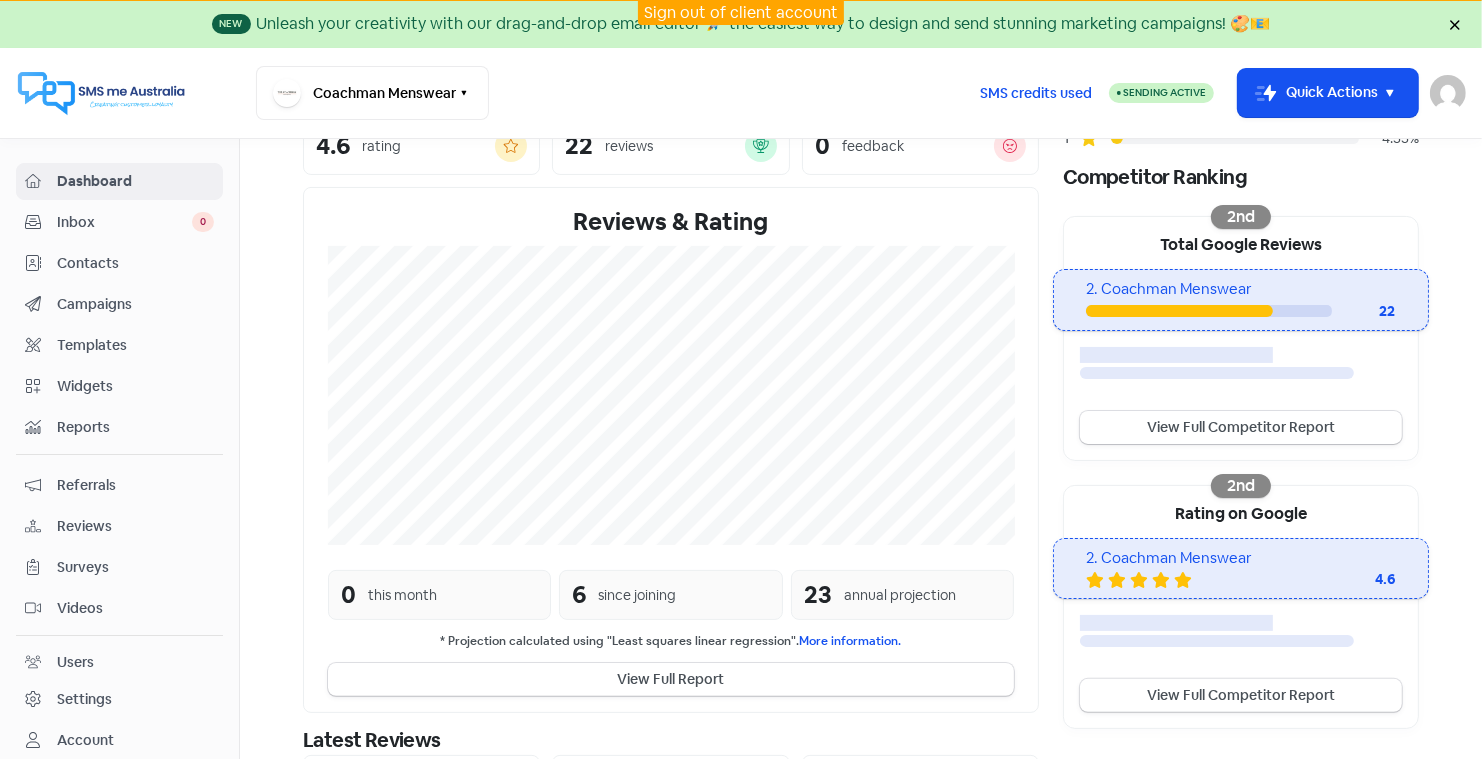 click on "Contacts" at bounding box center (135, 263) 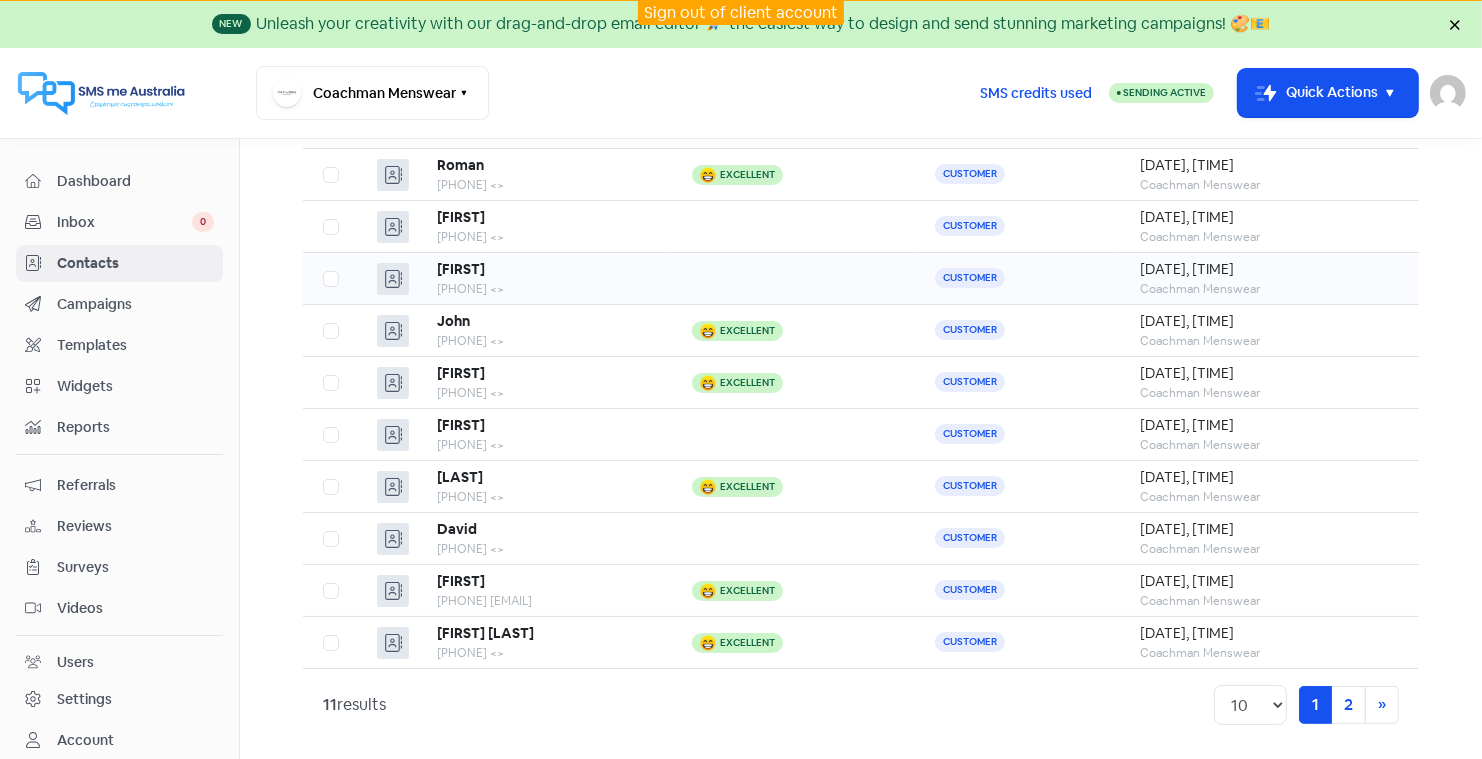 scroll, scrollTop: 0, scrollLeft: 0, axis: both 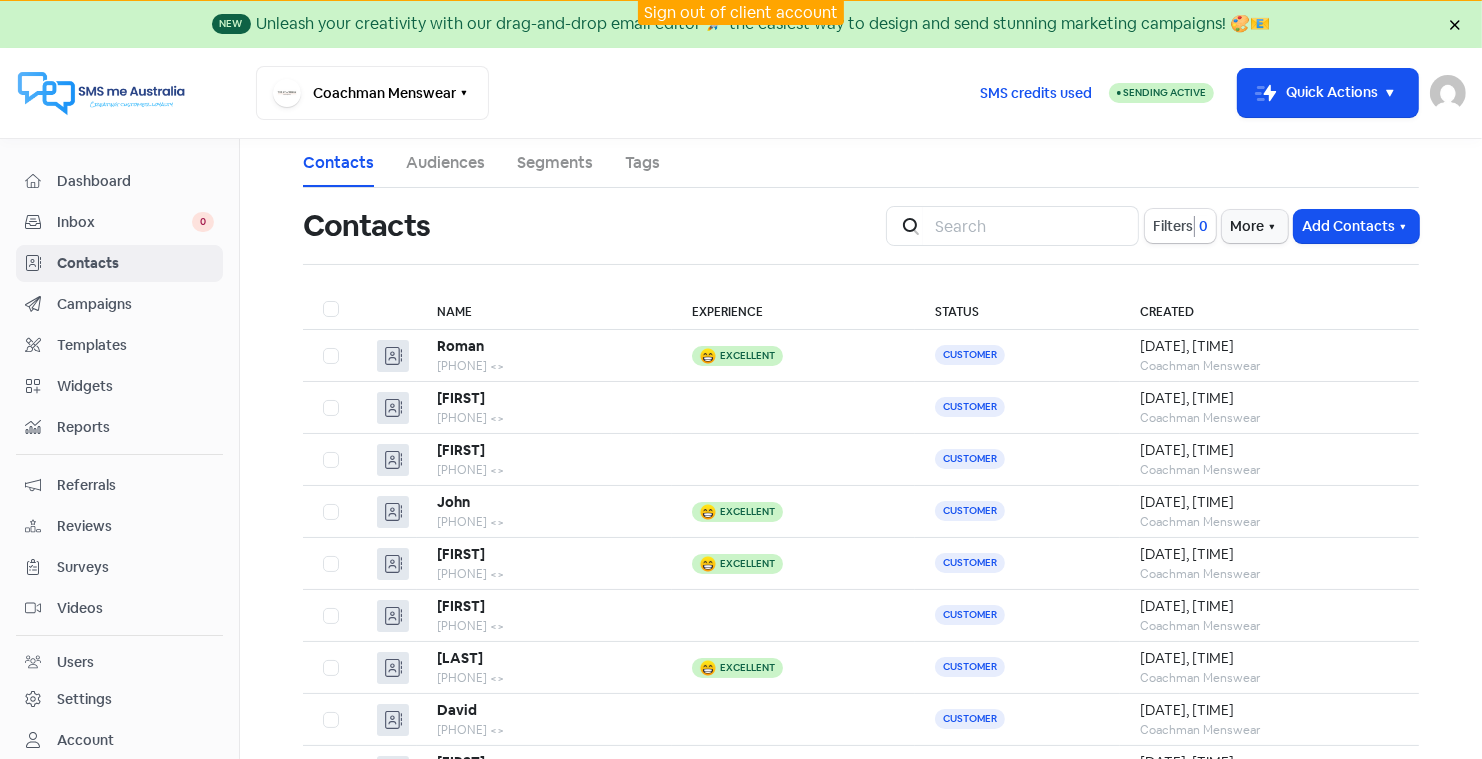 click on "Sign out of client account" at bounding box center (741, 12) 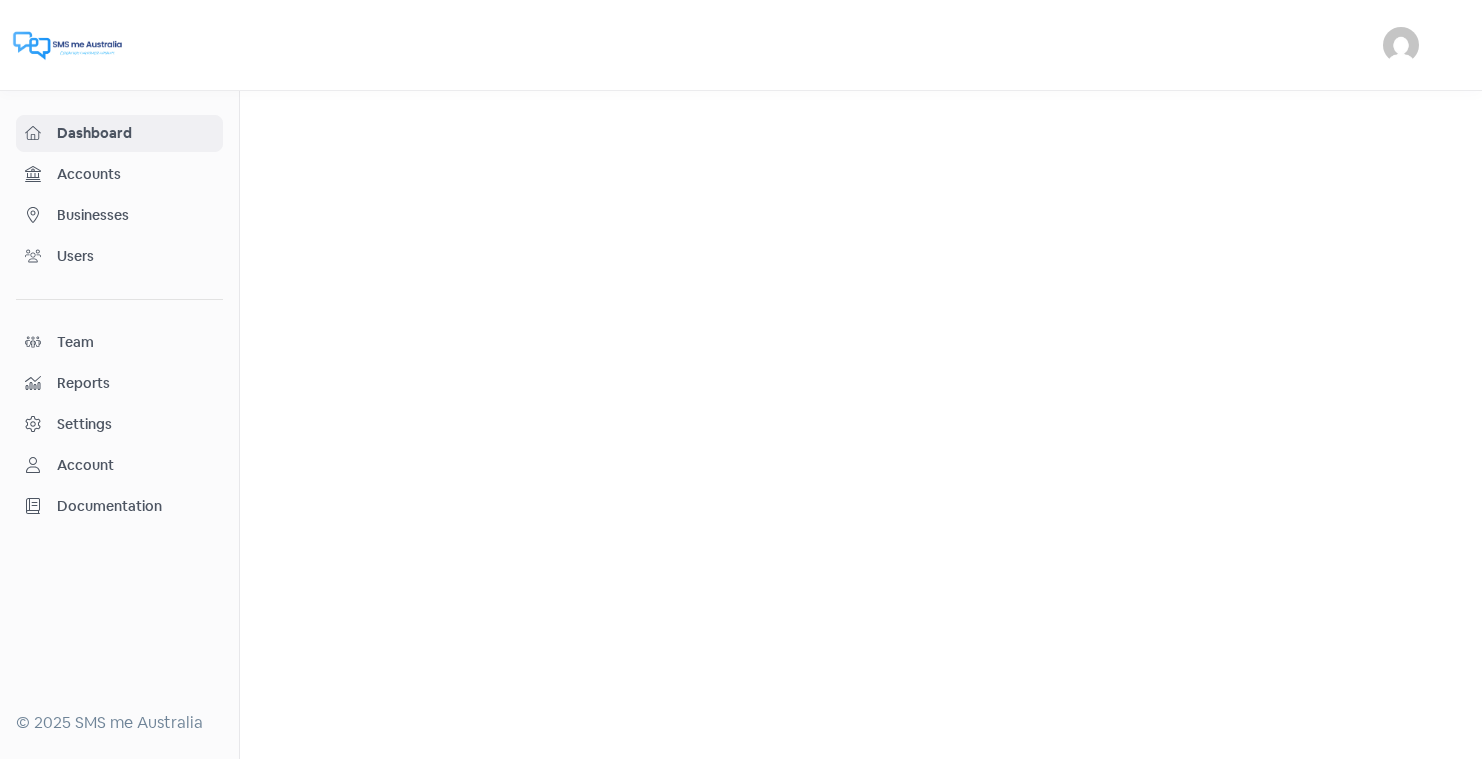 scroll, scrollTop: 0, scrollLeft: 0, axis: both 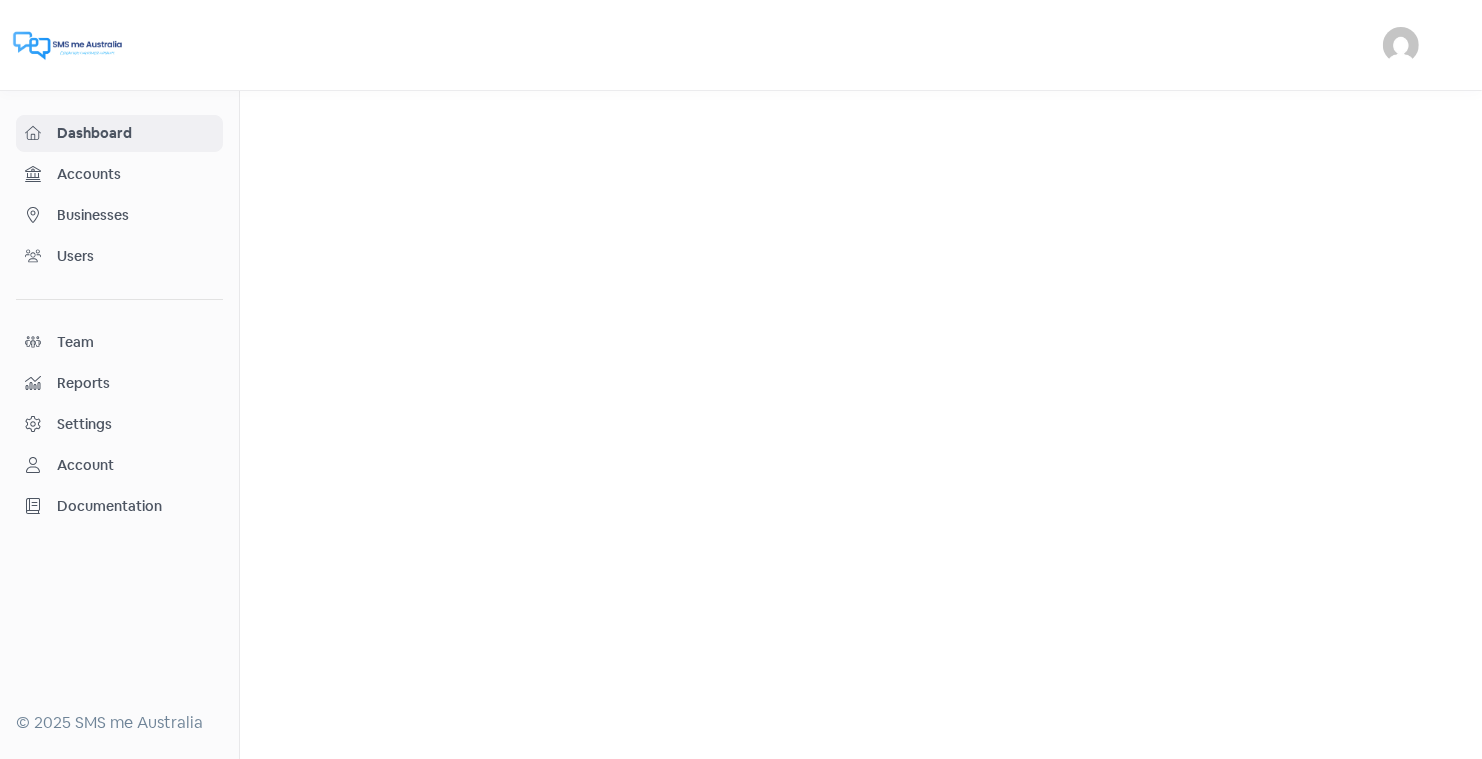 click on "Businesses" at bounding box center (135, 215) 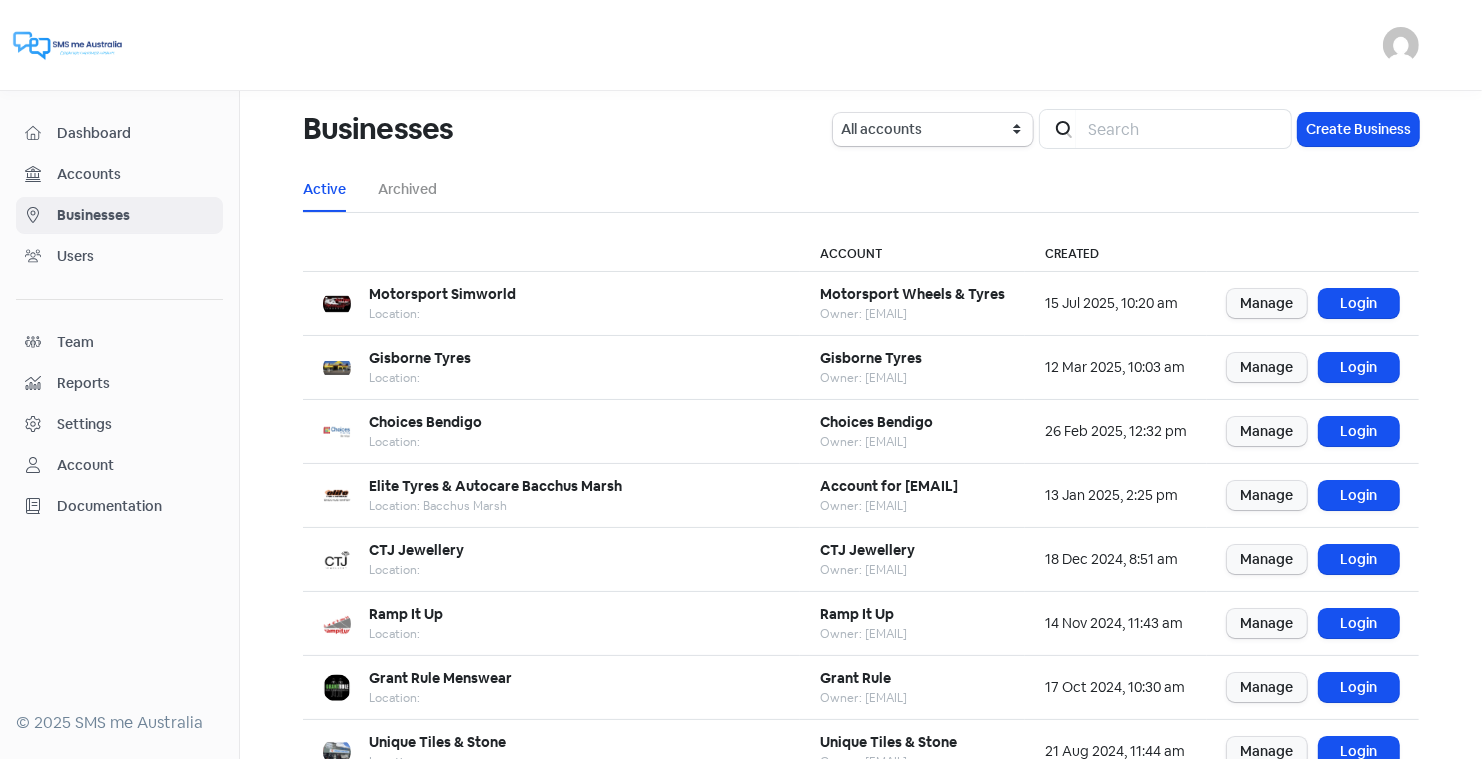 scroll, scrollTop: 243, scrollLeft: 0, axis: vertical 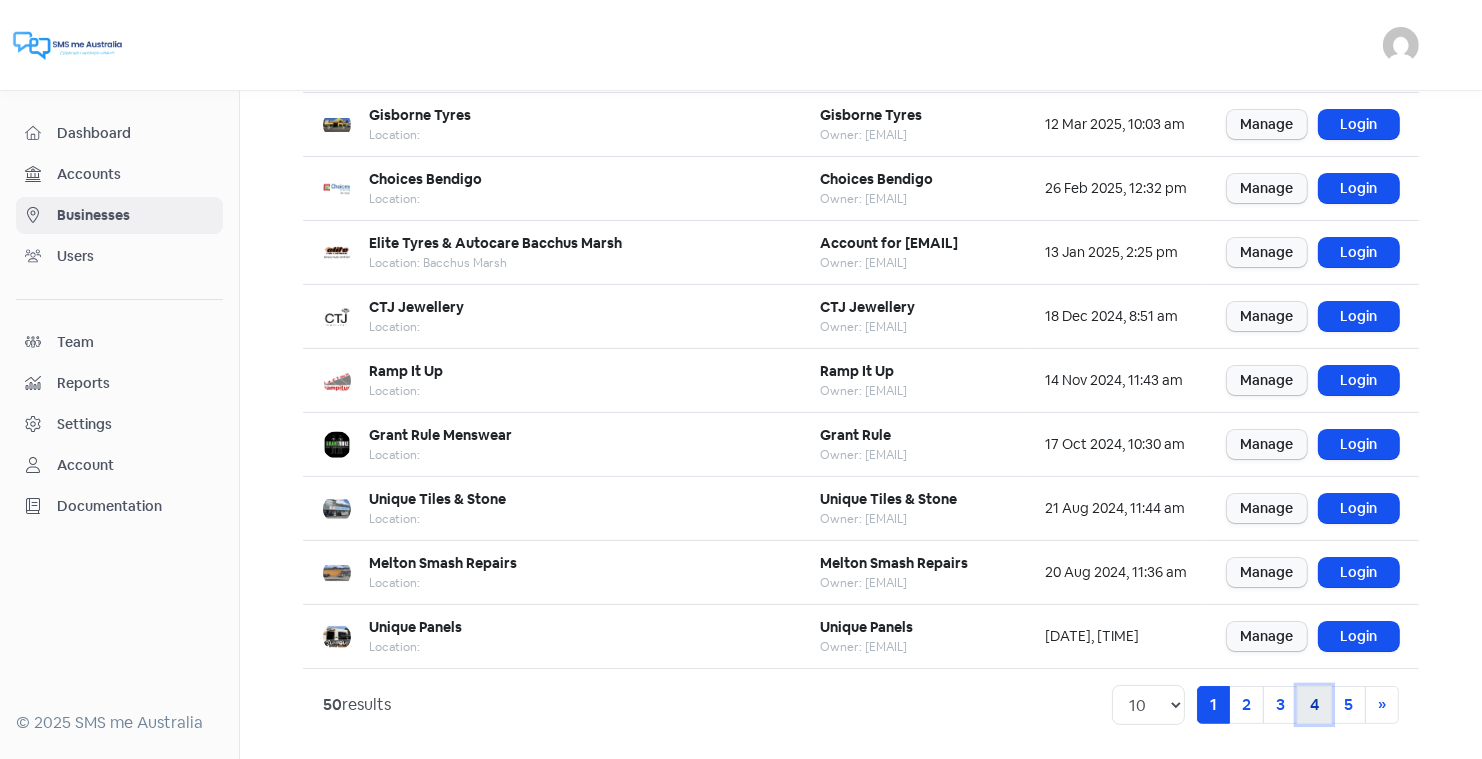 click on "4" at bounding box center (1314, 705) 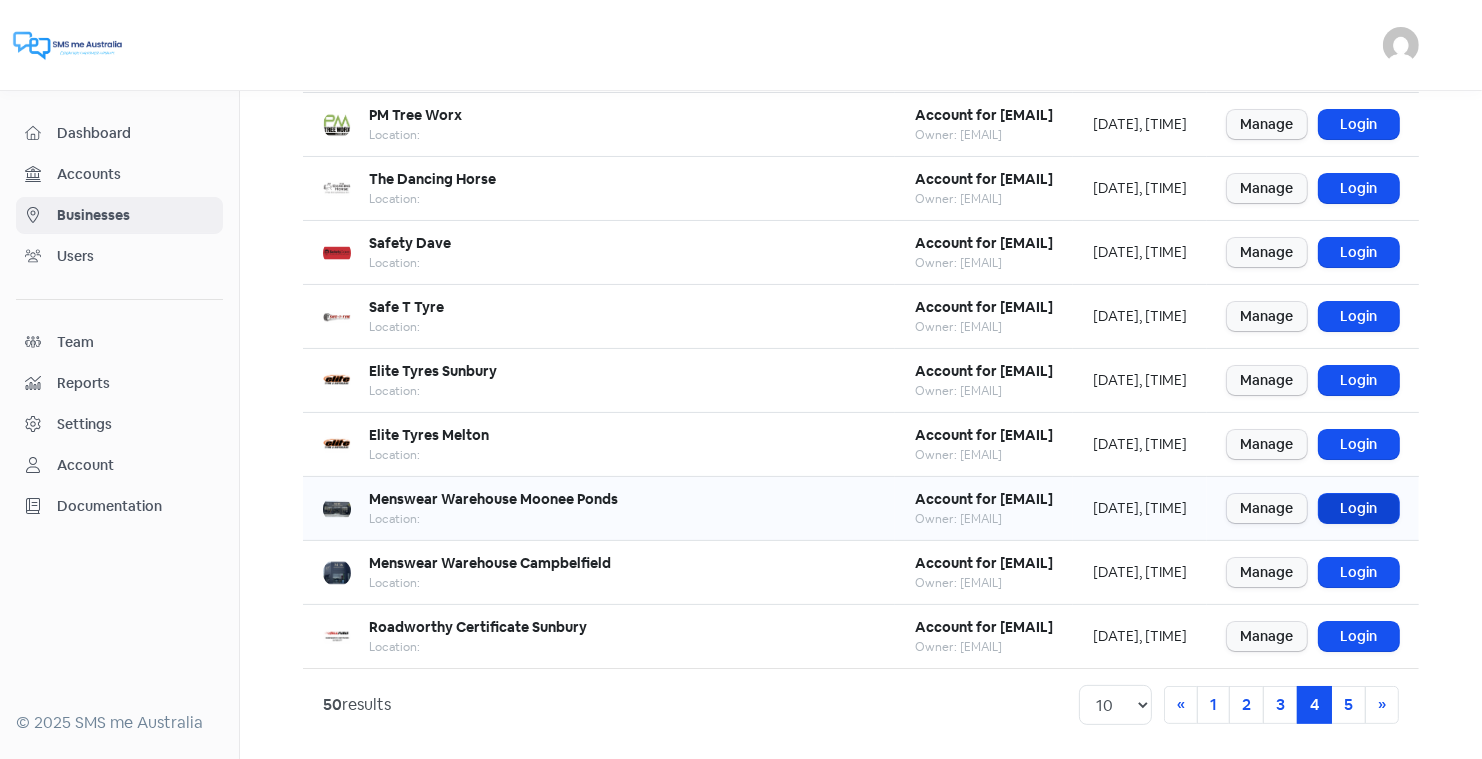 click on "Login" at bounding box center [1359, 508] 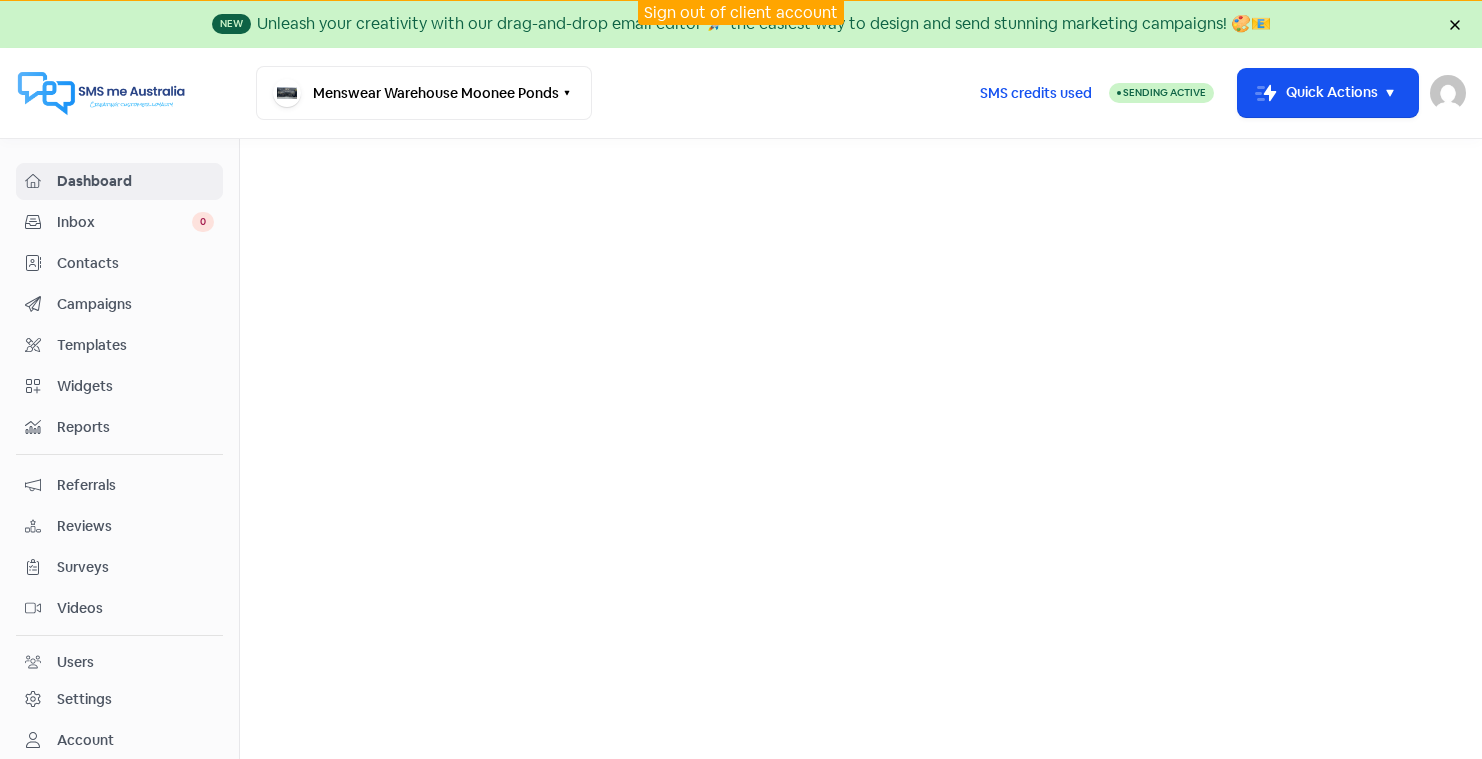 scroll, scrollTop: 0, scrollLeft: 0, axis: both 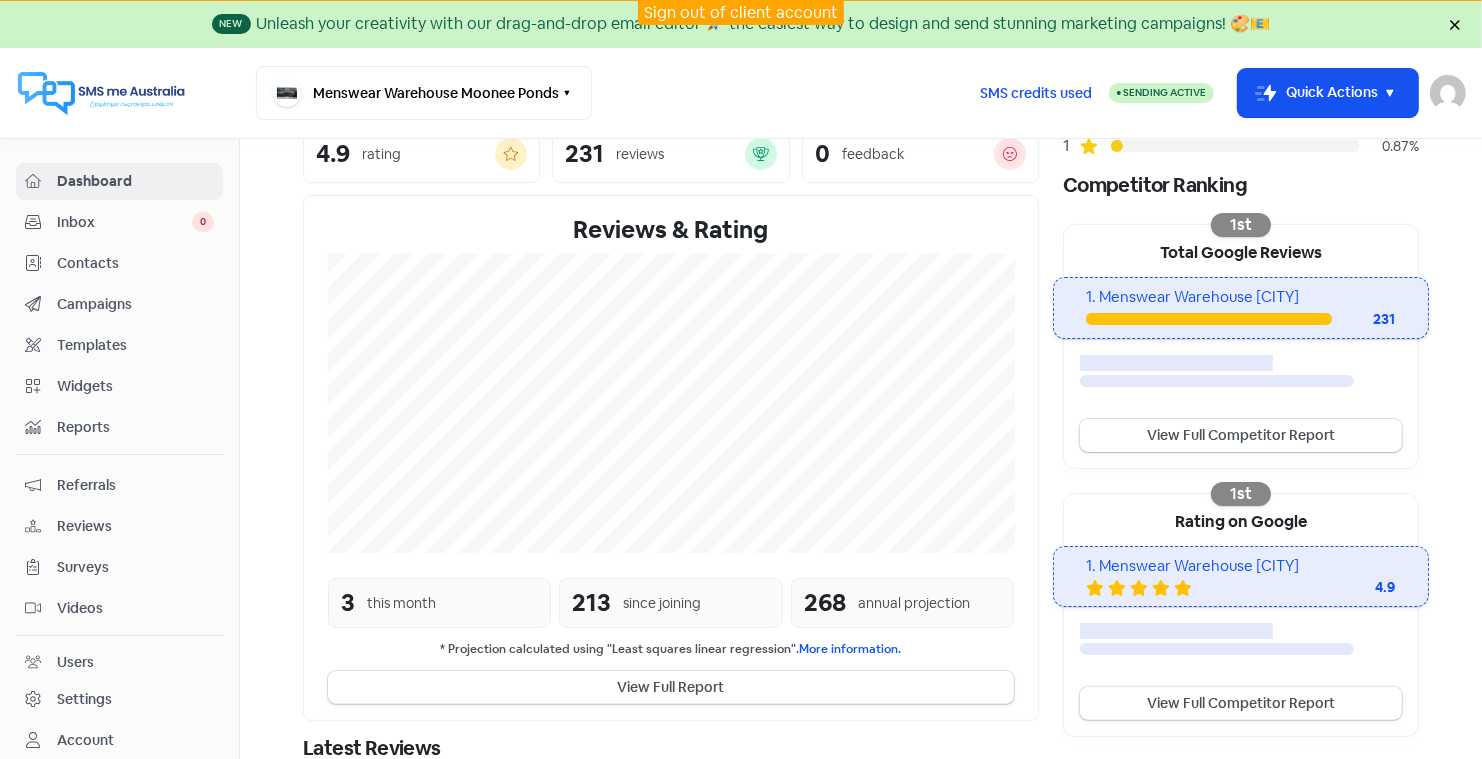 click on "Contacts" at bounding box center (135, 263) 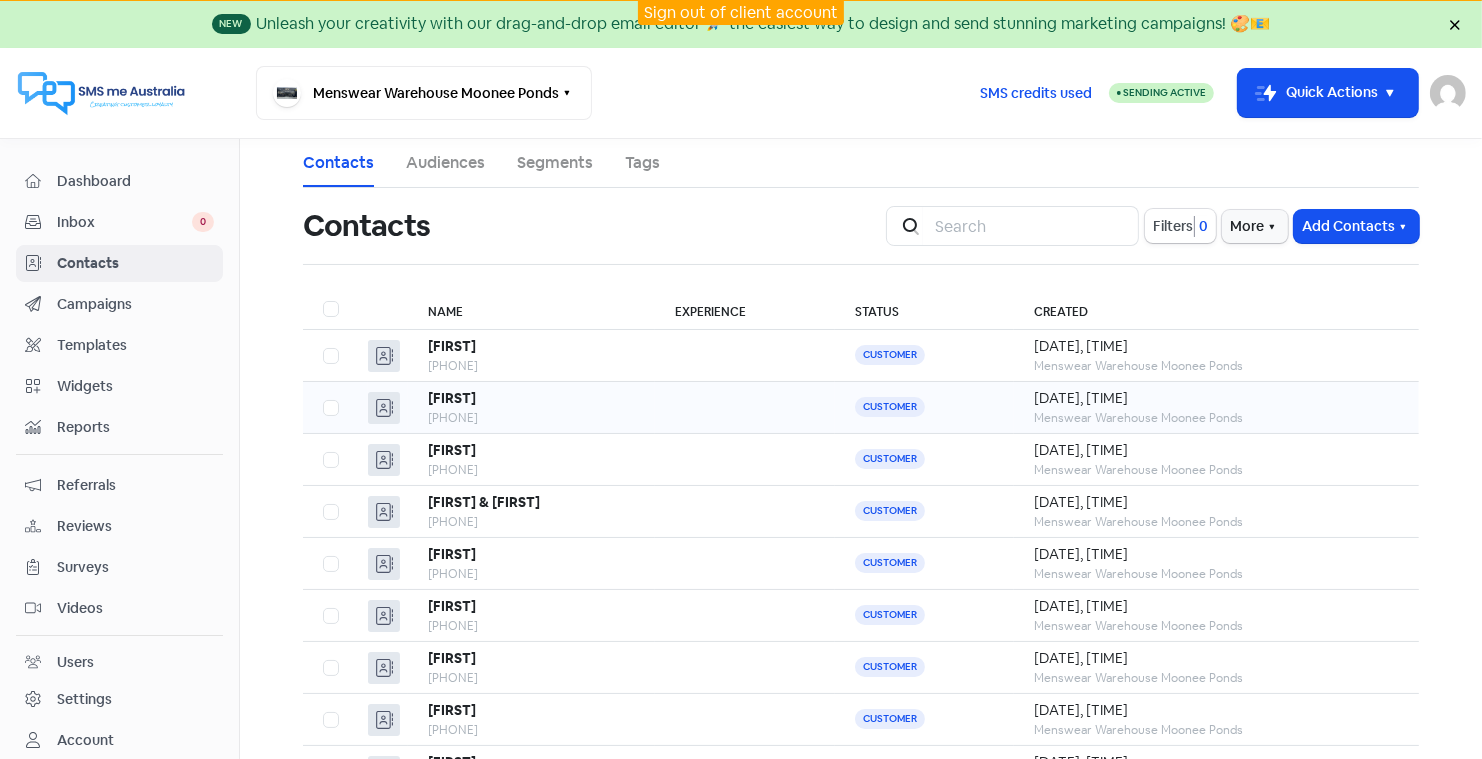 scroll, scrollTop: 181, scrollLeft: 0, axis: vertical 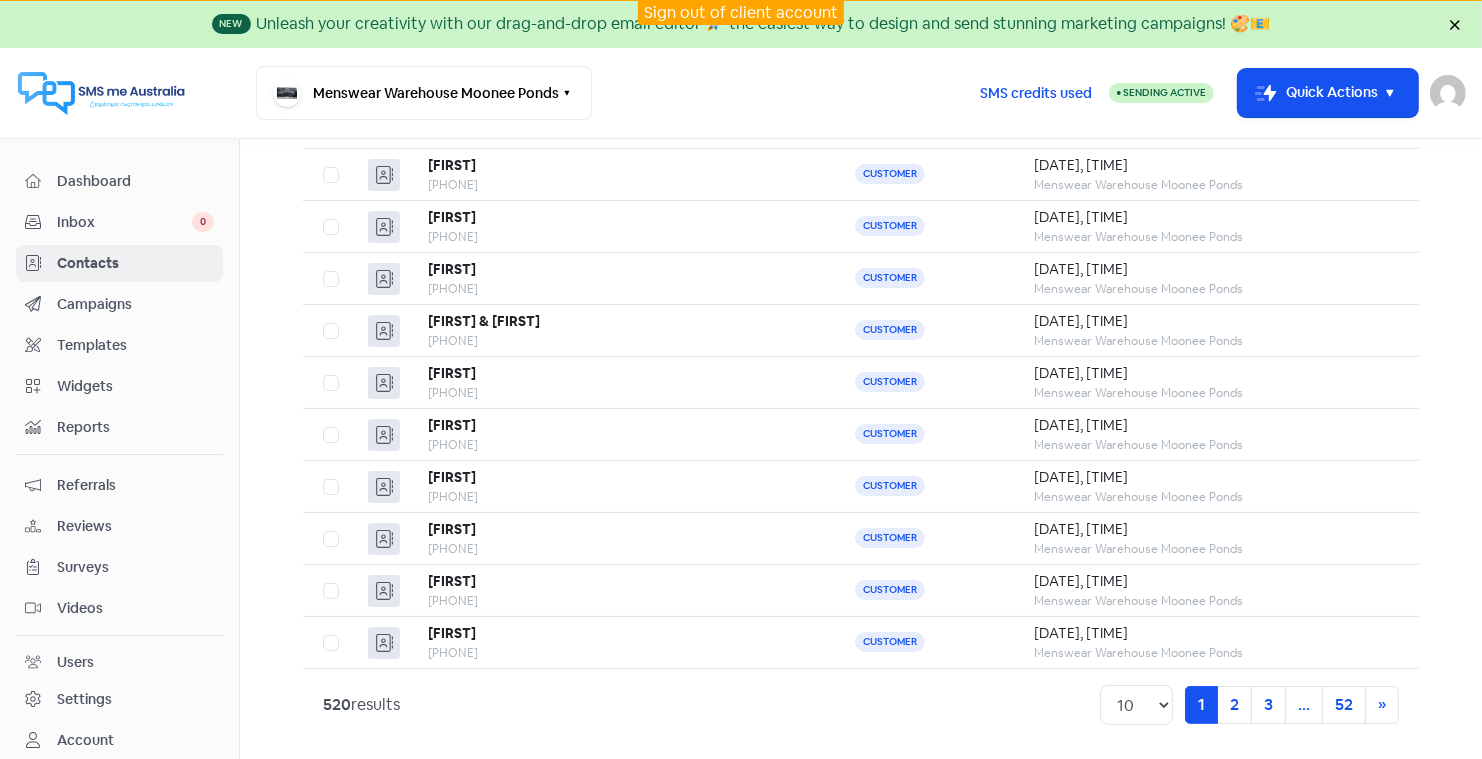 click on "Sign out of client account" at bounding box center [741, 12] 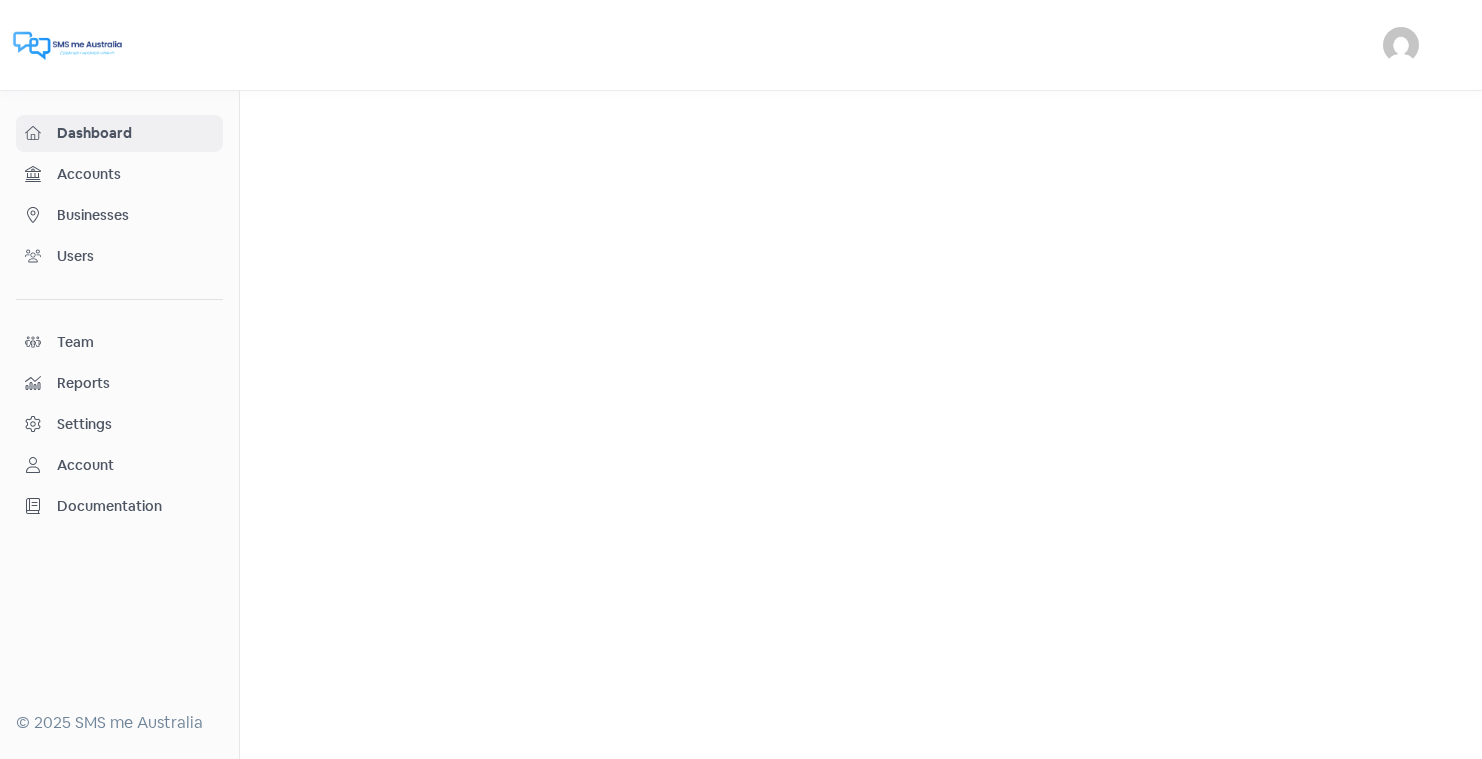 scroll, scrollTop: 0, scrollLeft: 0, axis: both 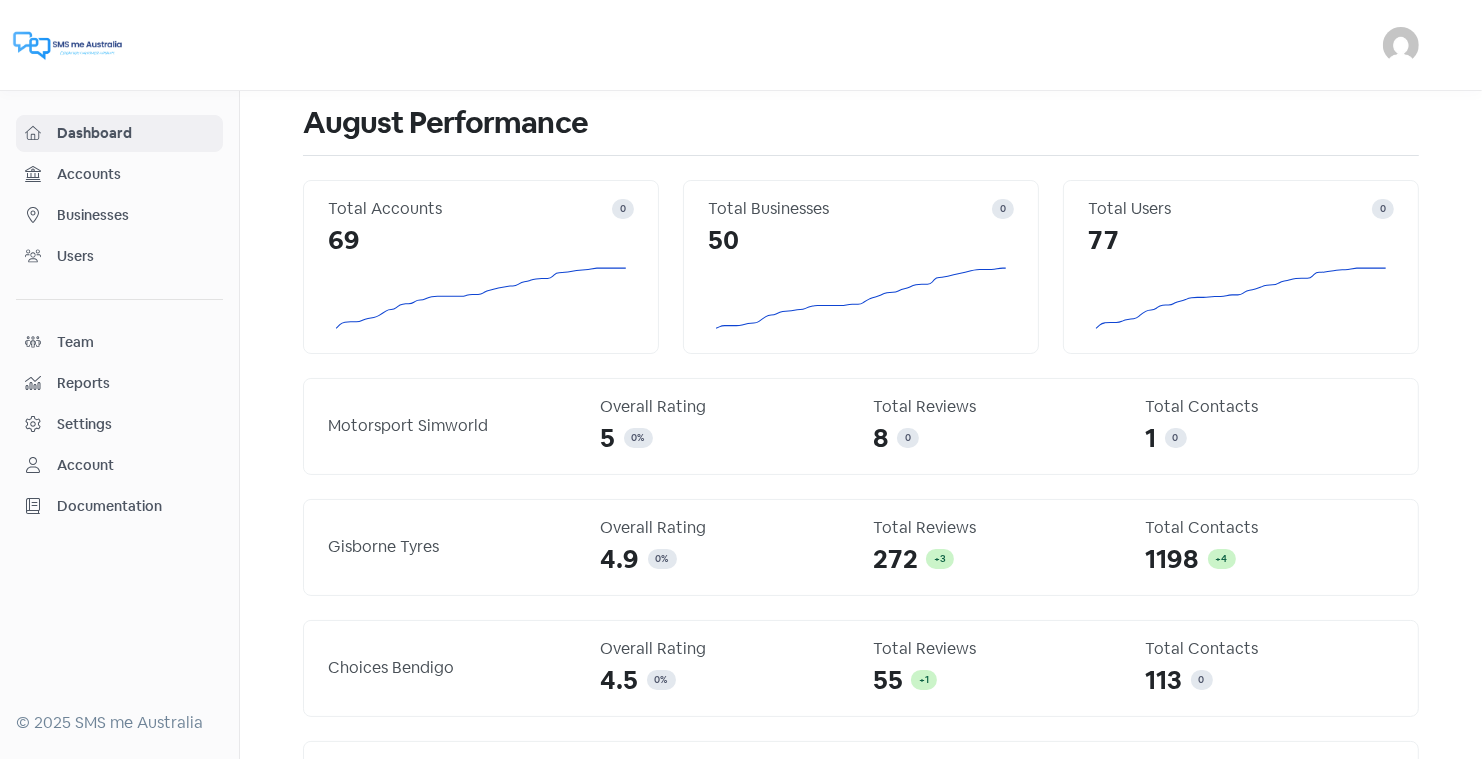 click on "Businesses" at bounding box center (135, 215) 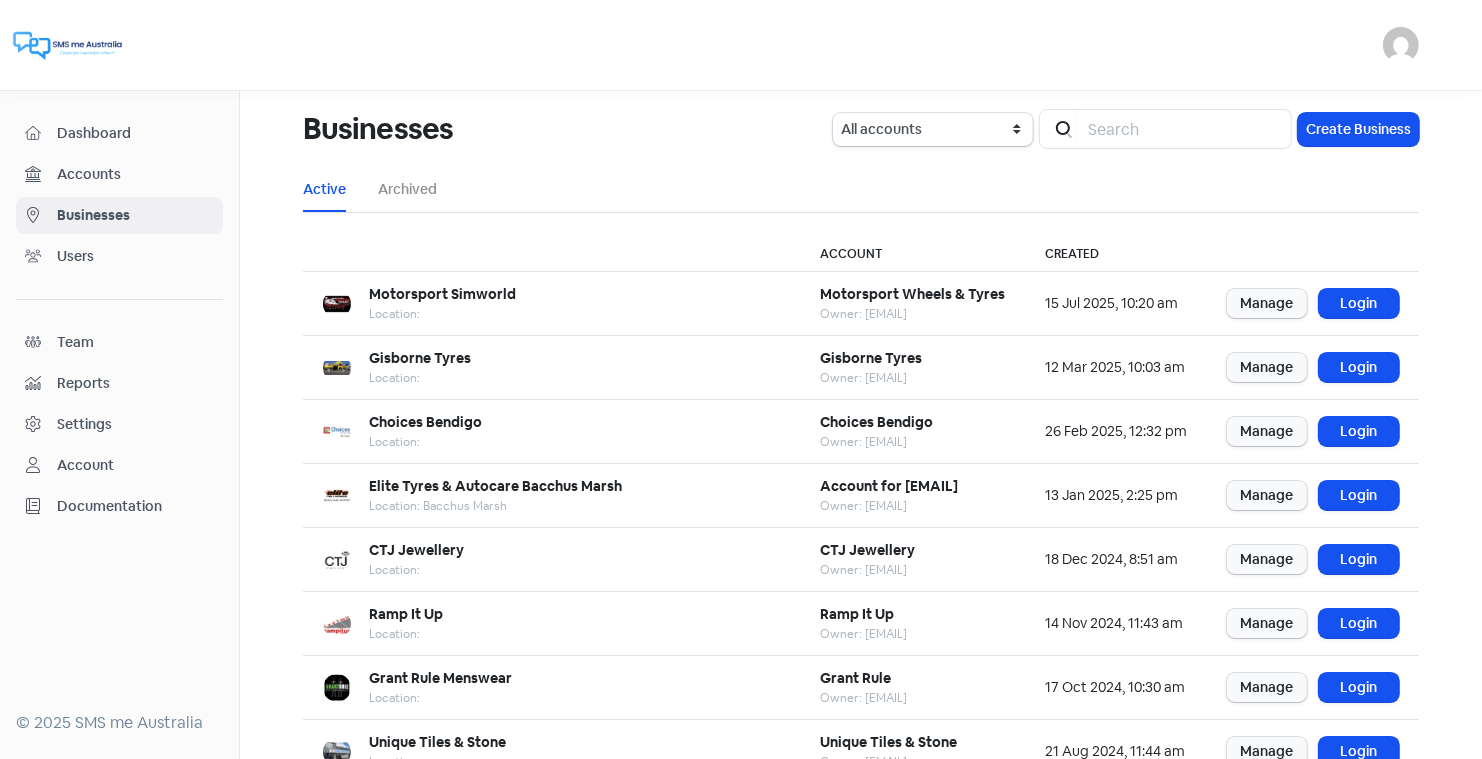 scroll, scrollTop: 243, scrollLeft: 0, axis: vertical 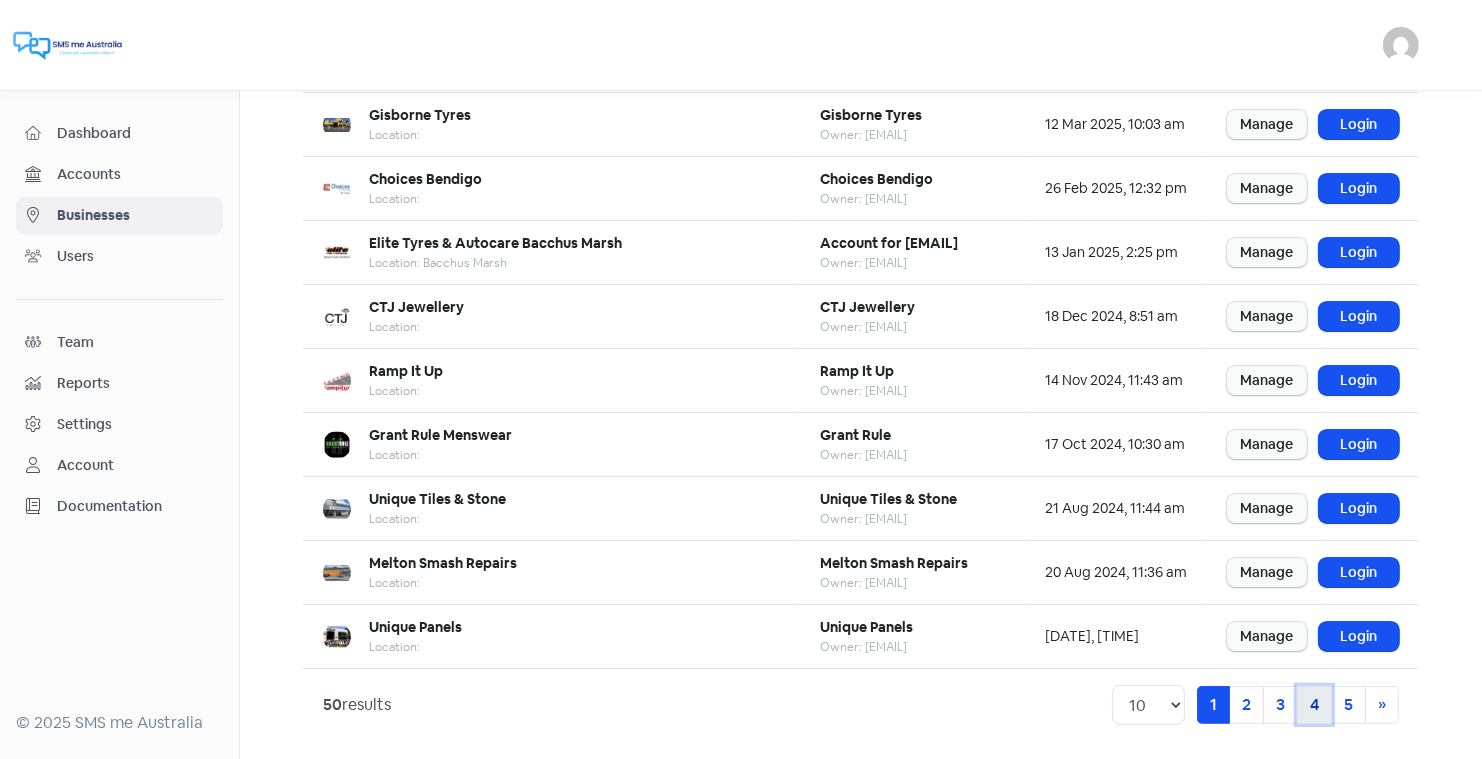 click on "4" at bounding box center [1314, 705] 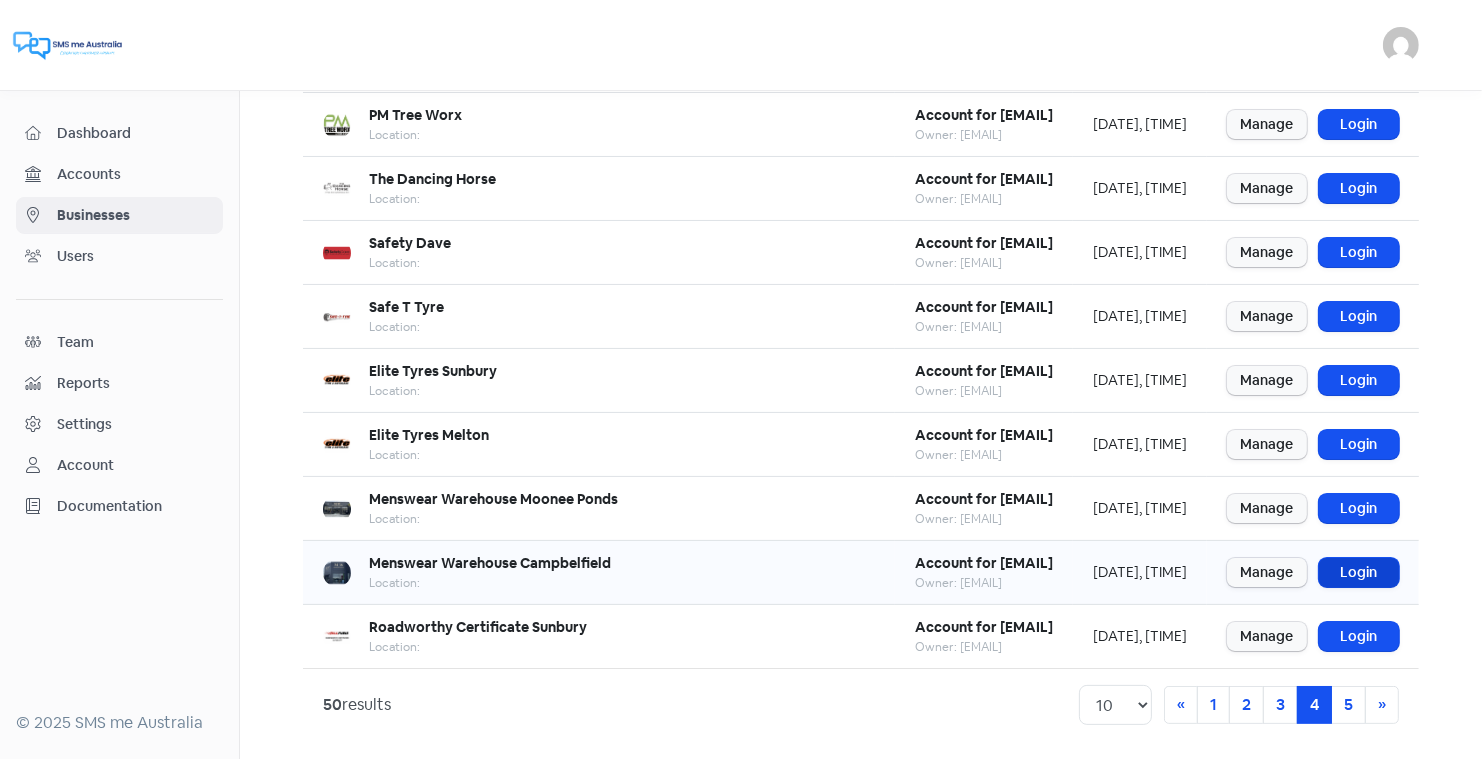 click on "Login" at bounding box center [1359, 572] 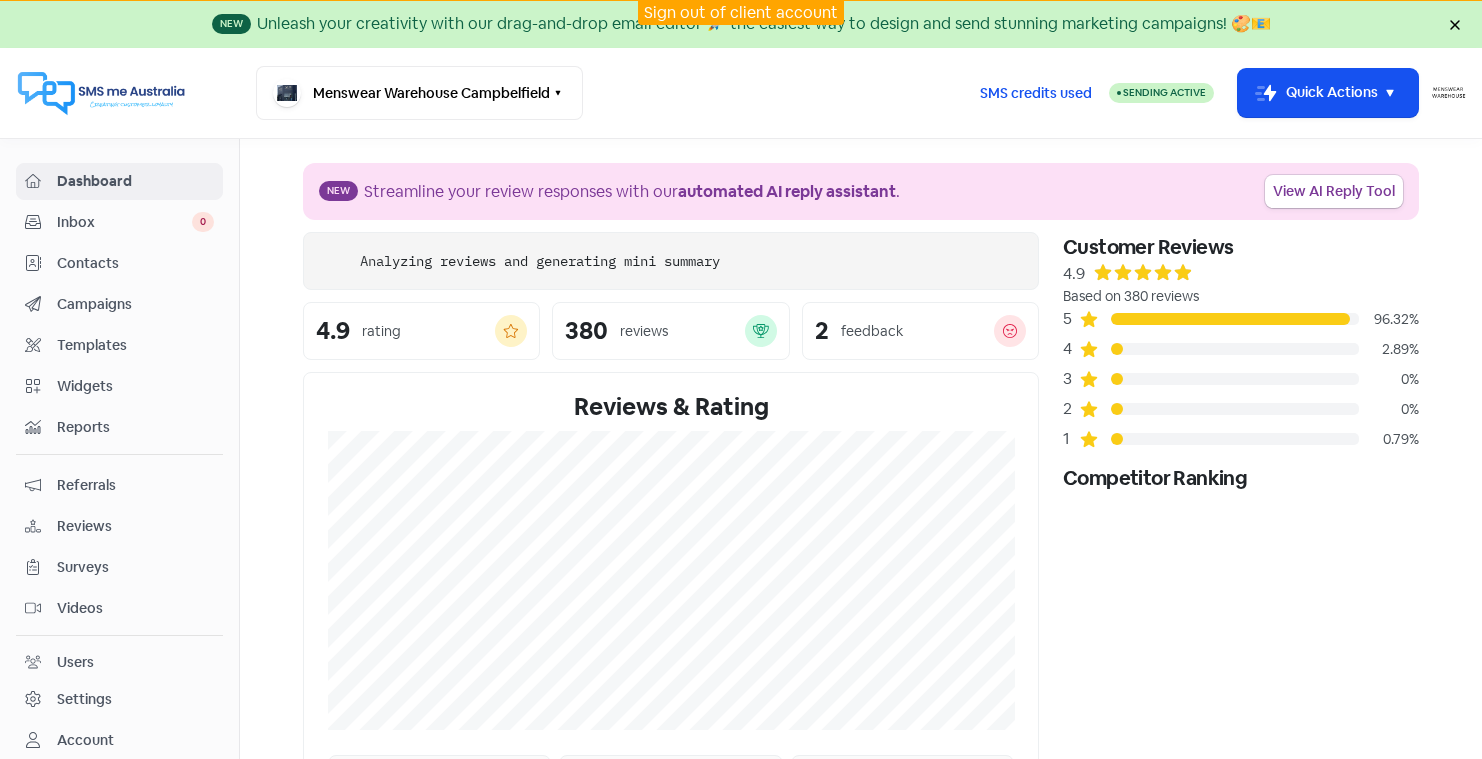 scroll, scrollTop: 0, scrollLeft: 0, axis: both 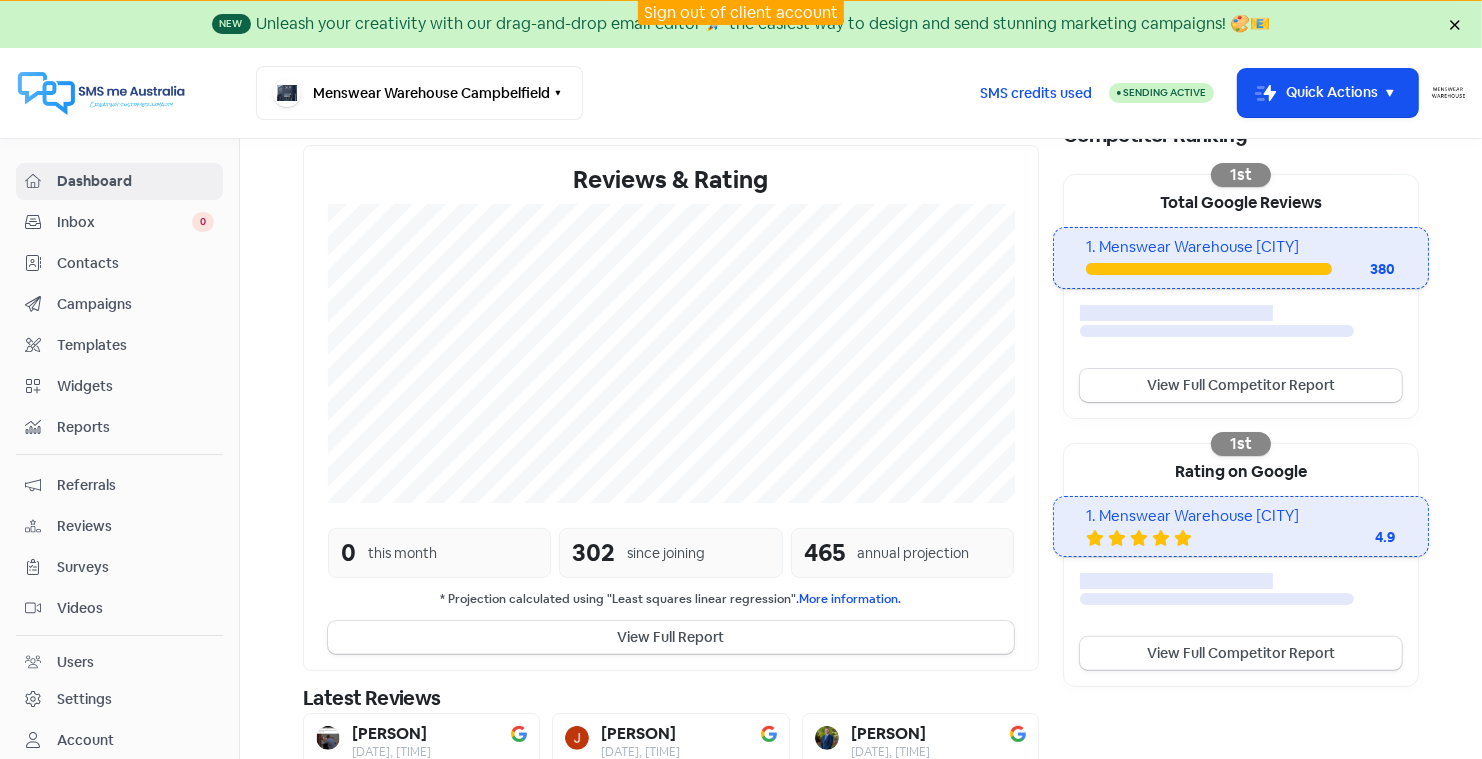 click on "Contacts" at bounding box center (135, 263) 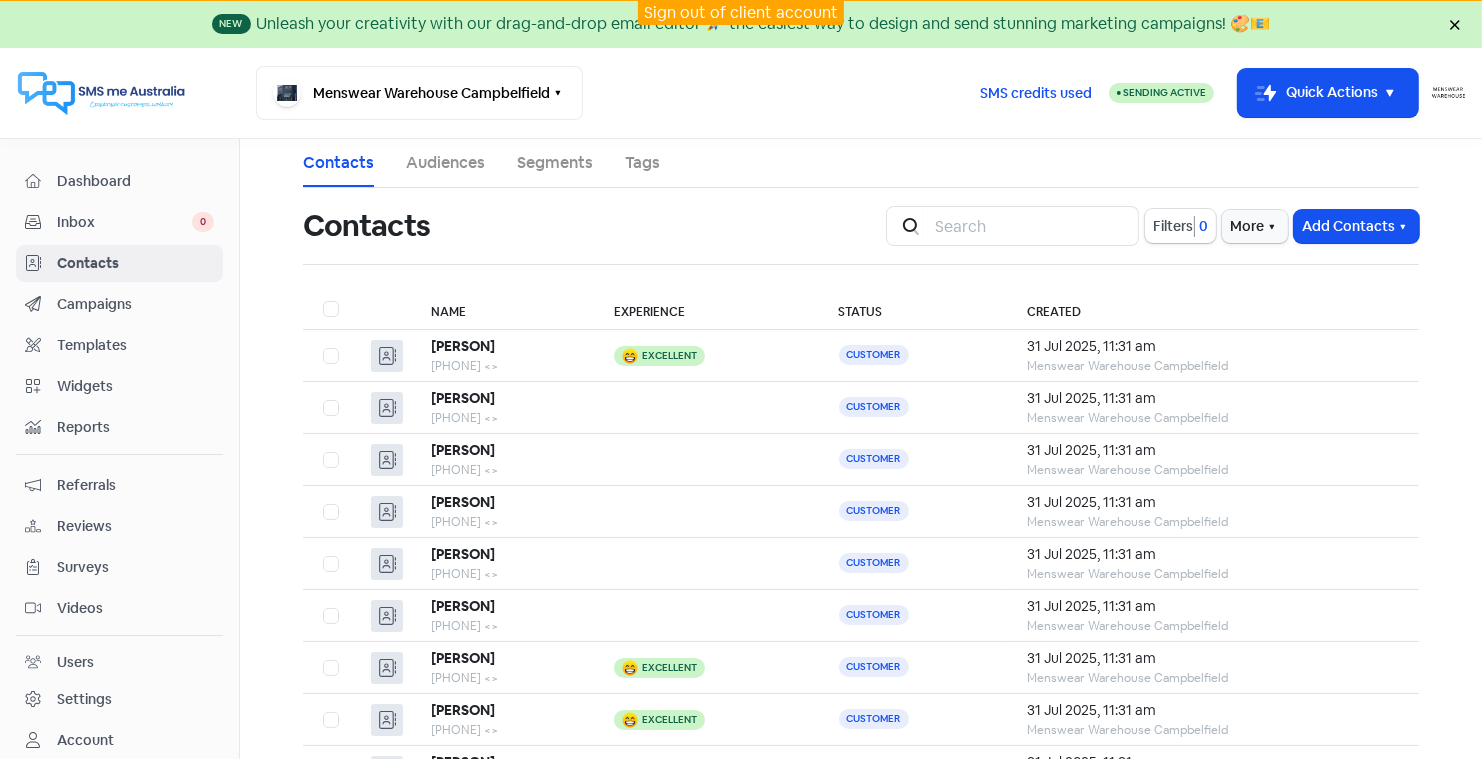 scroll, scrollTop: 181, scrollLeft: 0, axis: vertical 